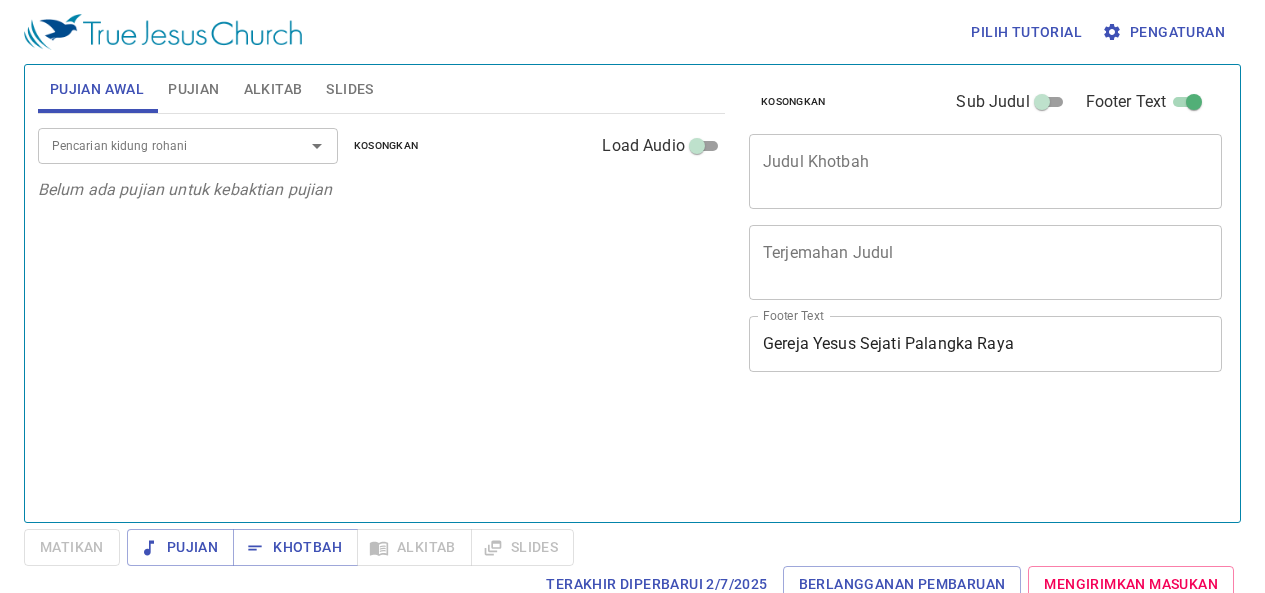 scroll, scrollTop: 0, scrollLeft: 0, axis: both 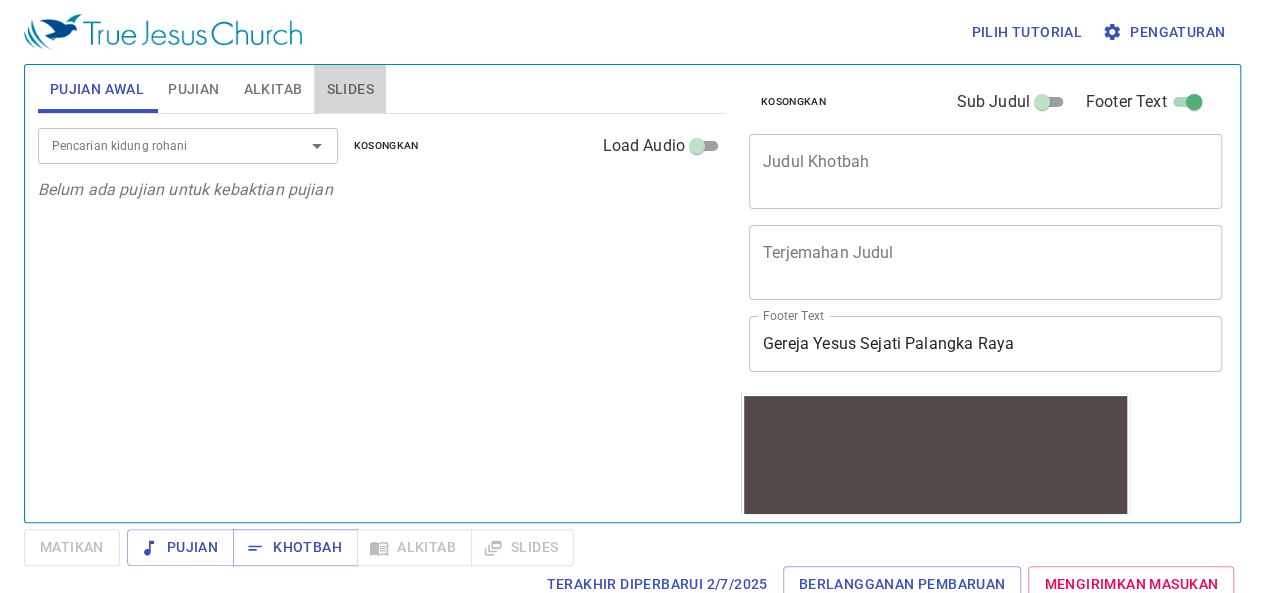 click on "Slides" at bounding box center [349, 89] 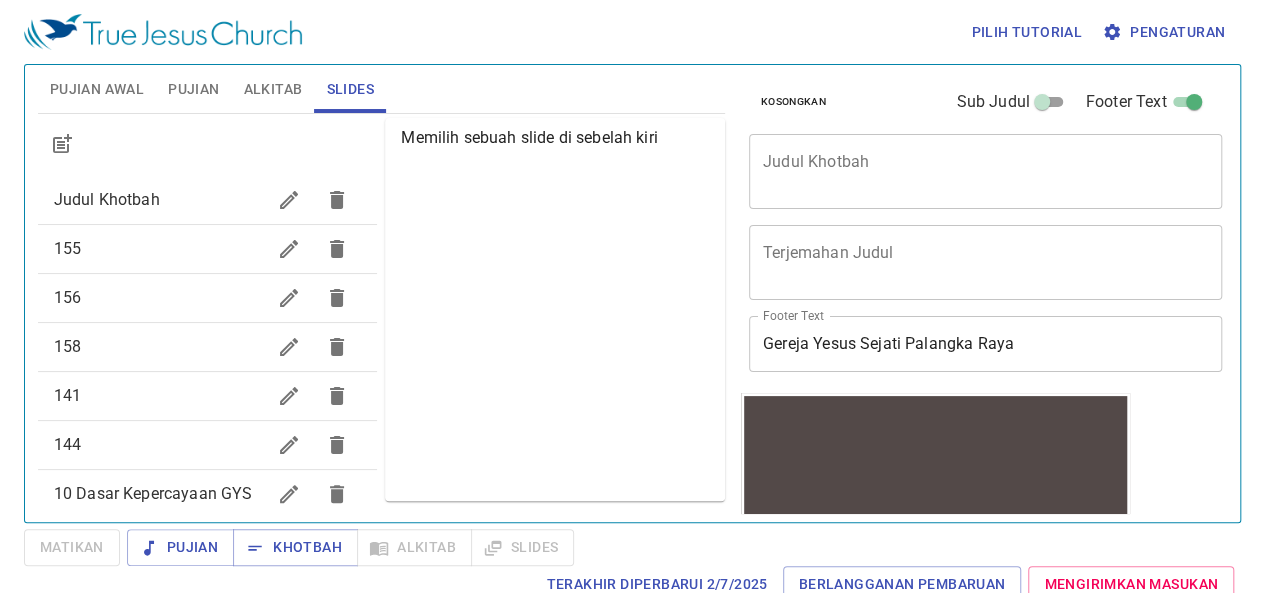 scroll, scrollTop: 270, scrollLeft: 0, axis: vertical 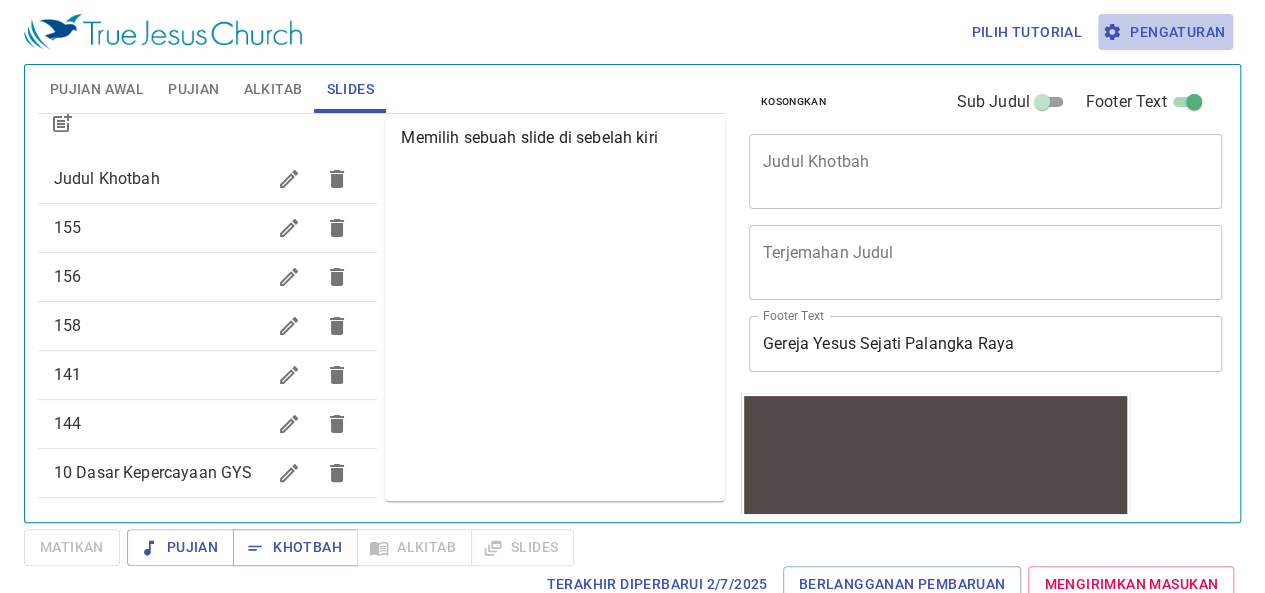 click on "Pengaturan" at bounding box center (1165, 32) 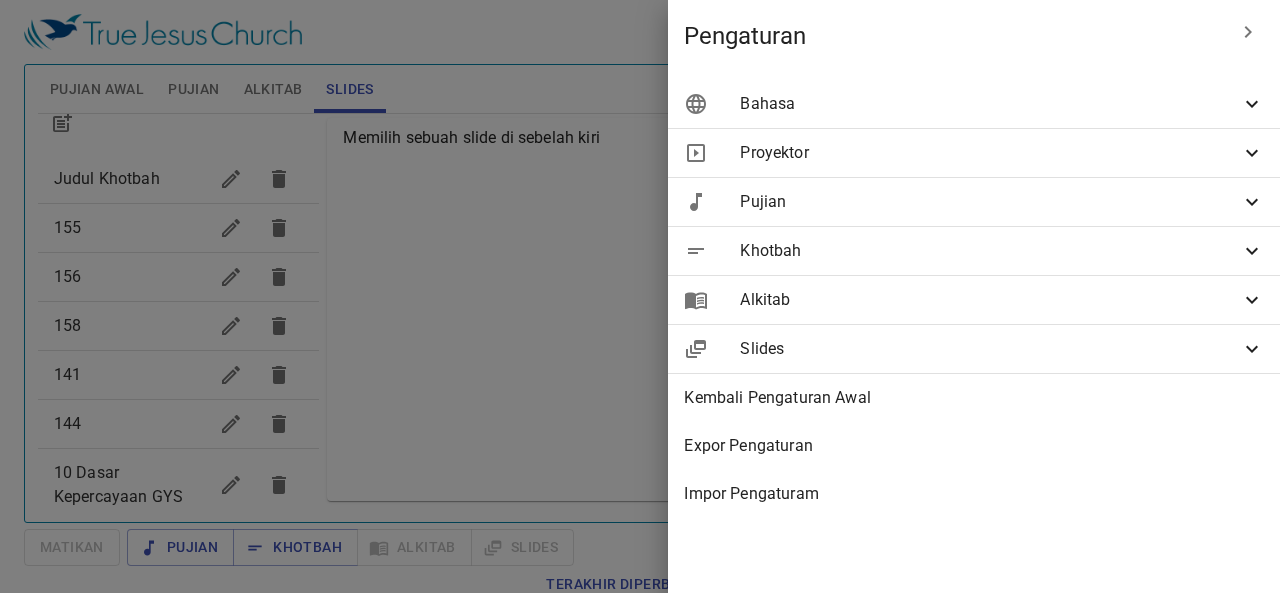click on "Bahasa" at bounding box center (974, 104) 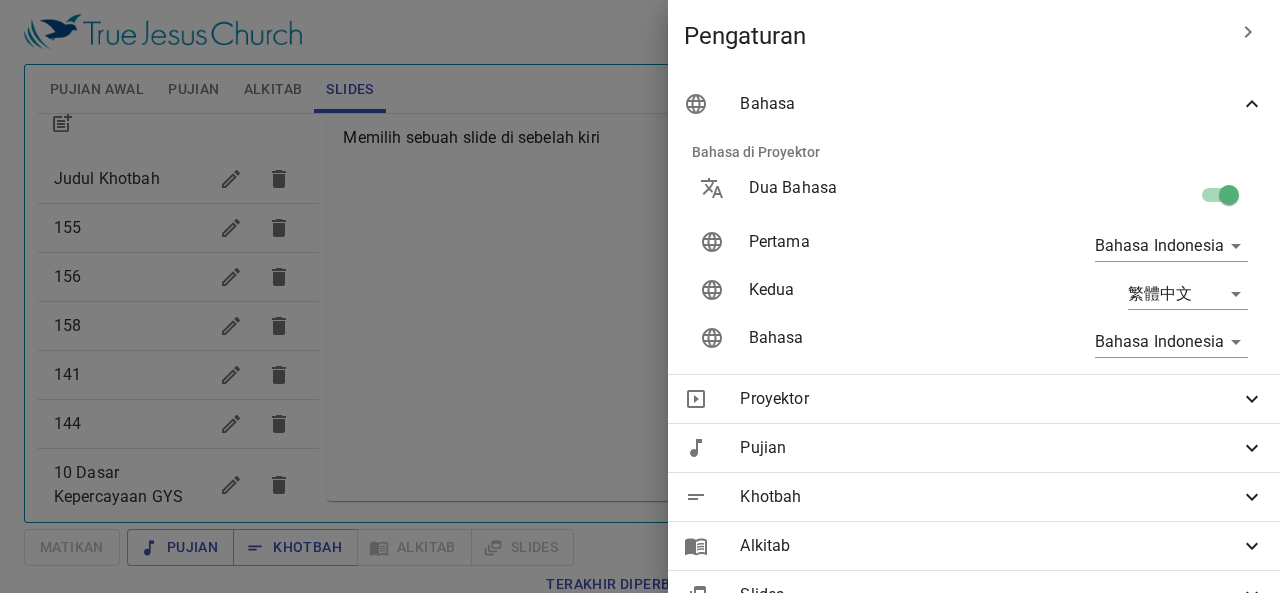 click at bounding box center (1143, 195) 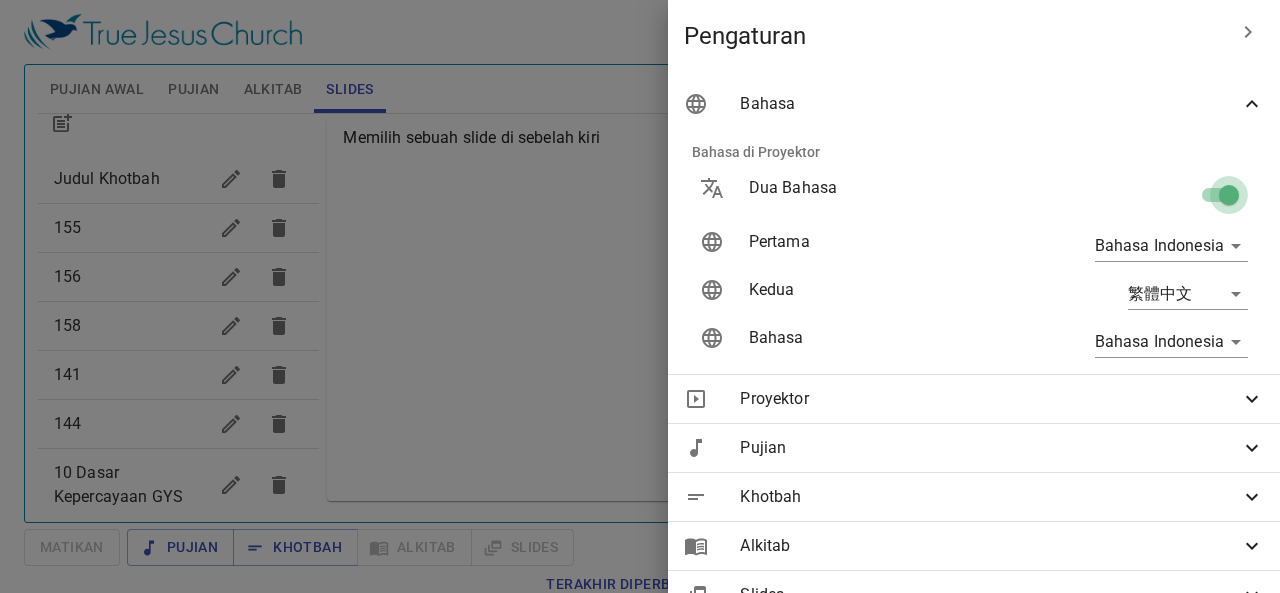 click at bounding box center [1229, 199] 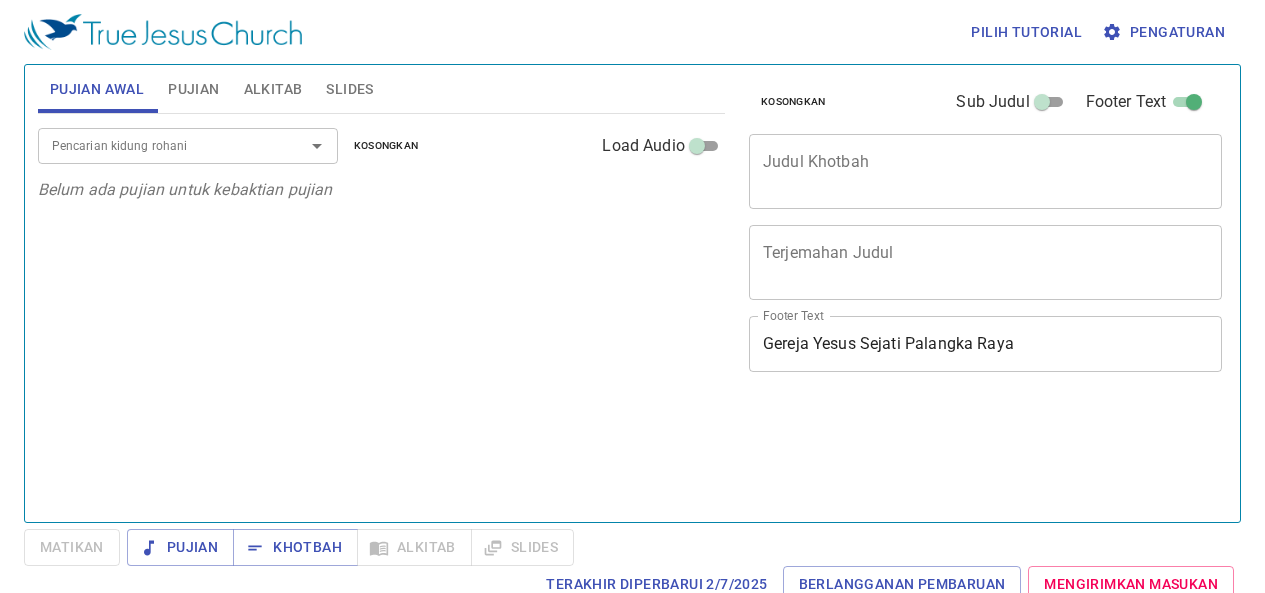 scroll, scrollTop: 0, scrollLeft: 0, axis: both 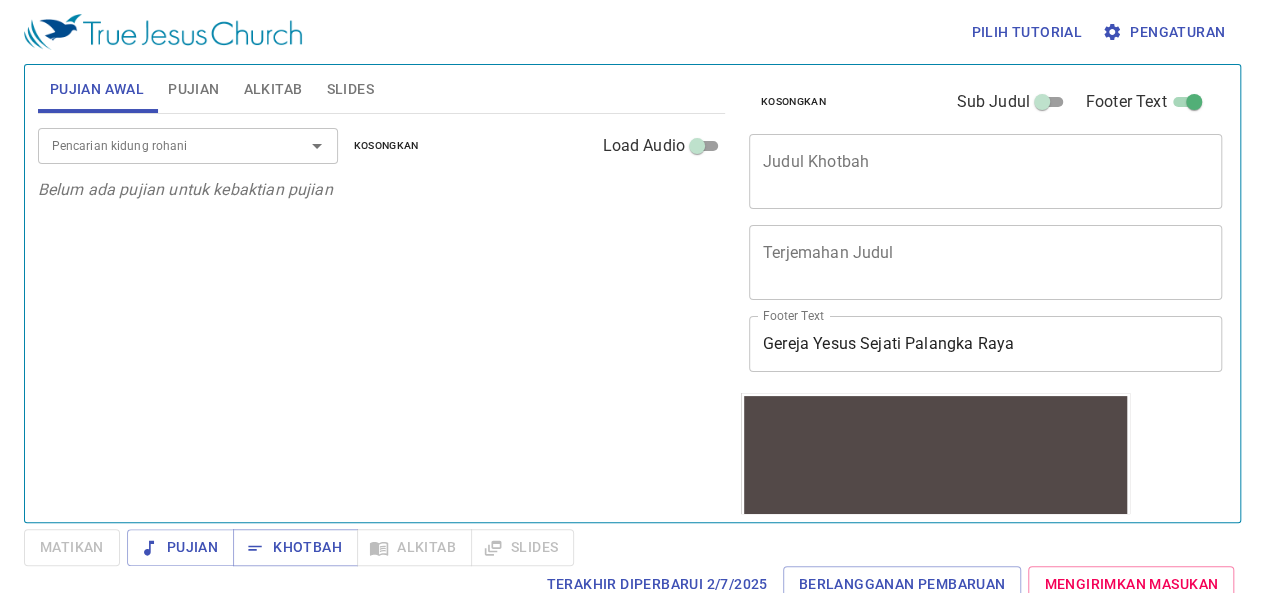 click on "Slides" at bounding box center [349, 89] 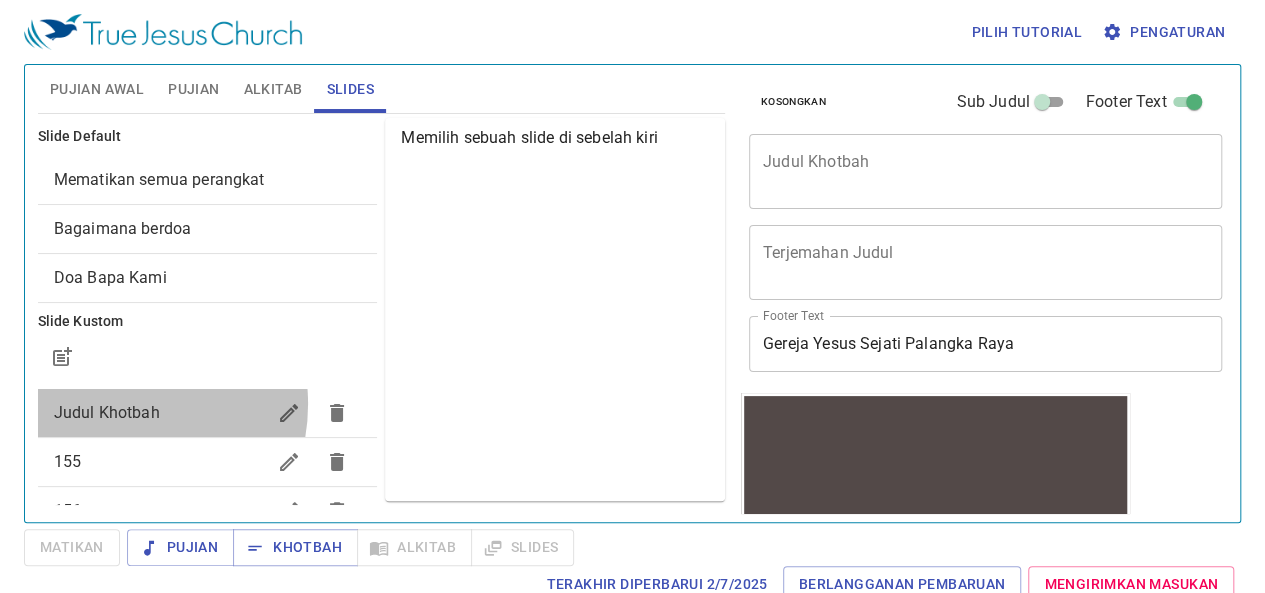 click on "Judul Khotbah" at bounding box center [107, 412] 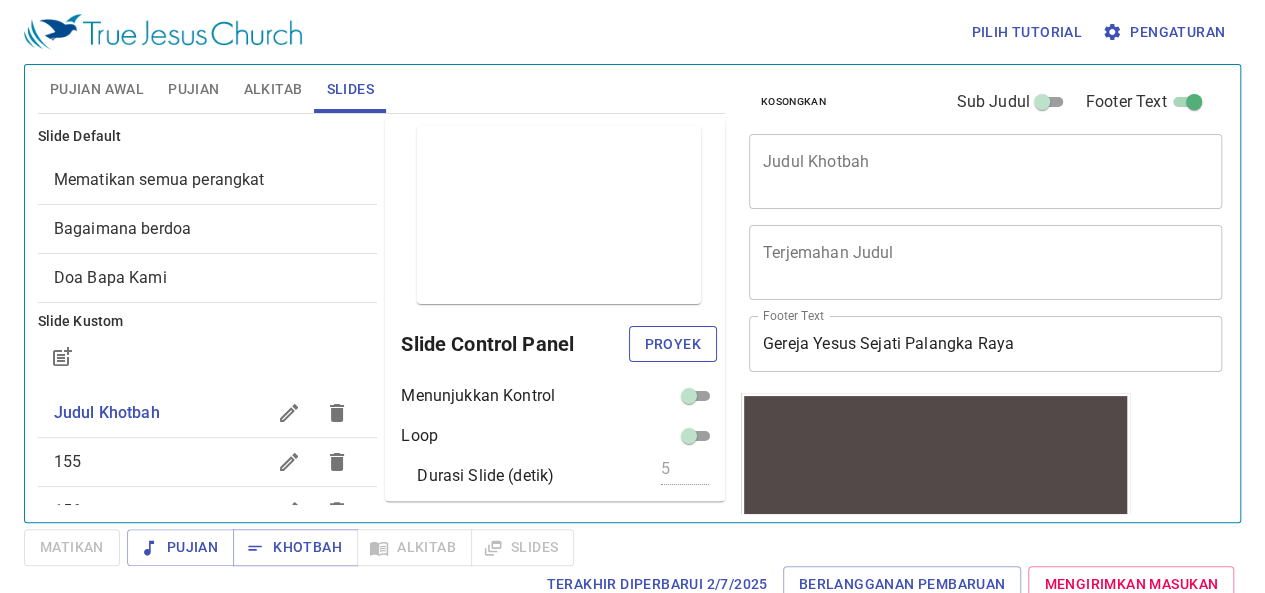 click on "Proyek" at bounding box center [673, 344] 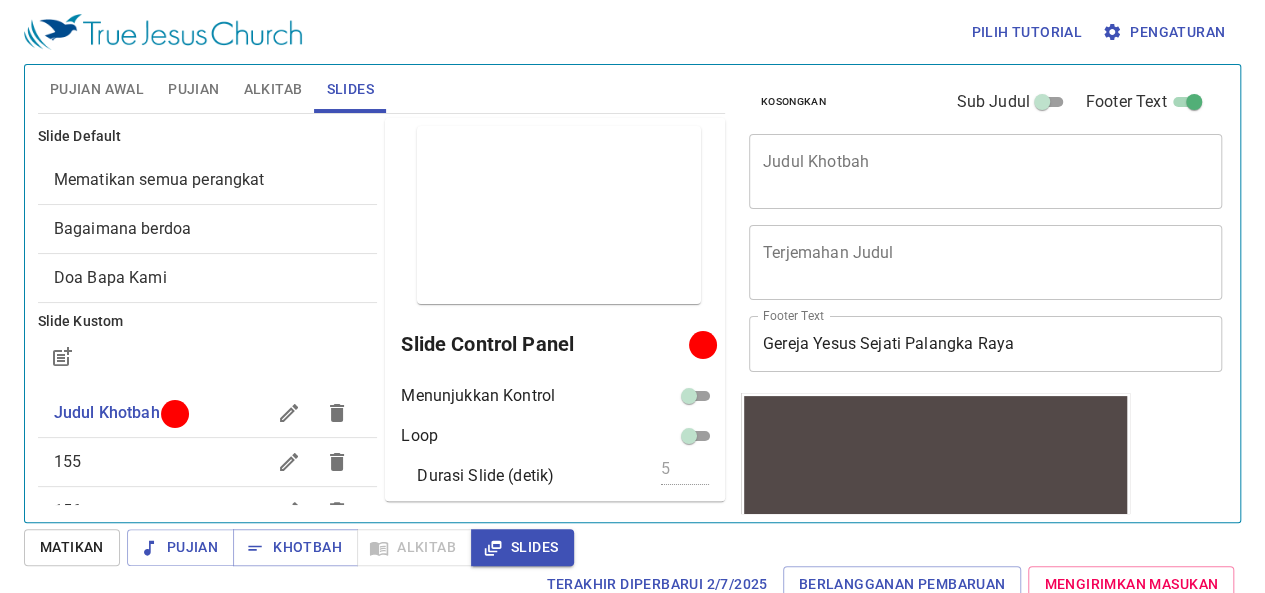scroll, scrollTop: 270, scrollLeft: 0, axis: vertical 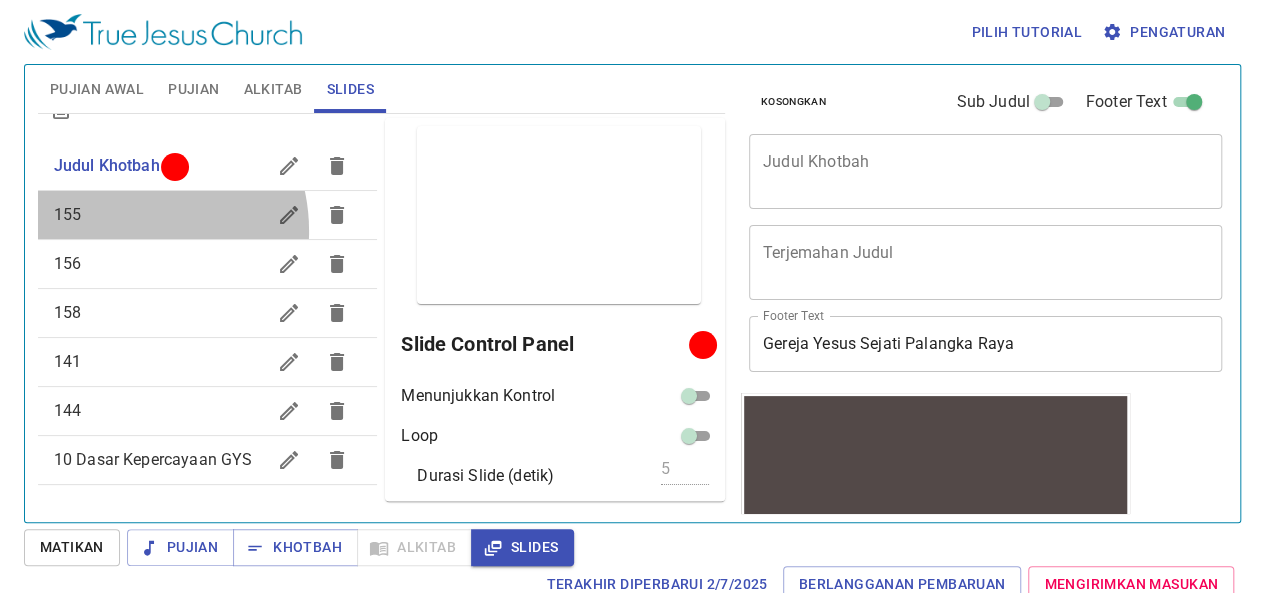click on "155" at bounding box center (208, 215) 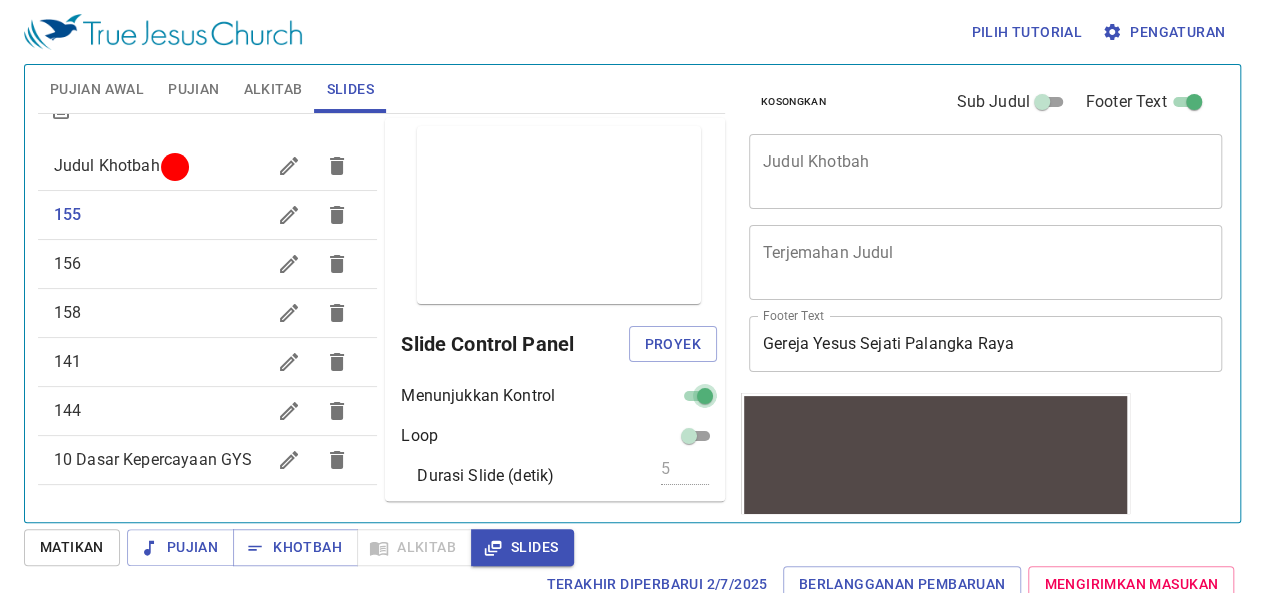 click at bounding box center [705, 400] 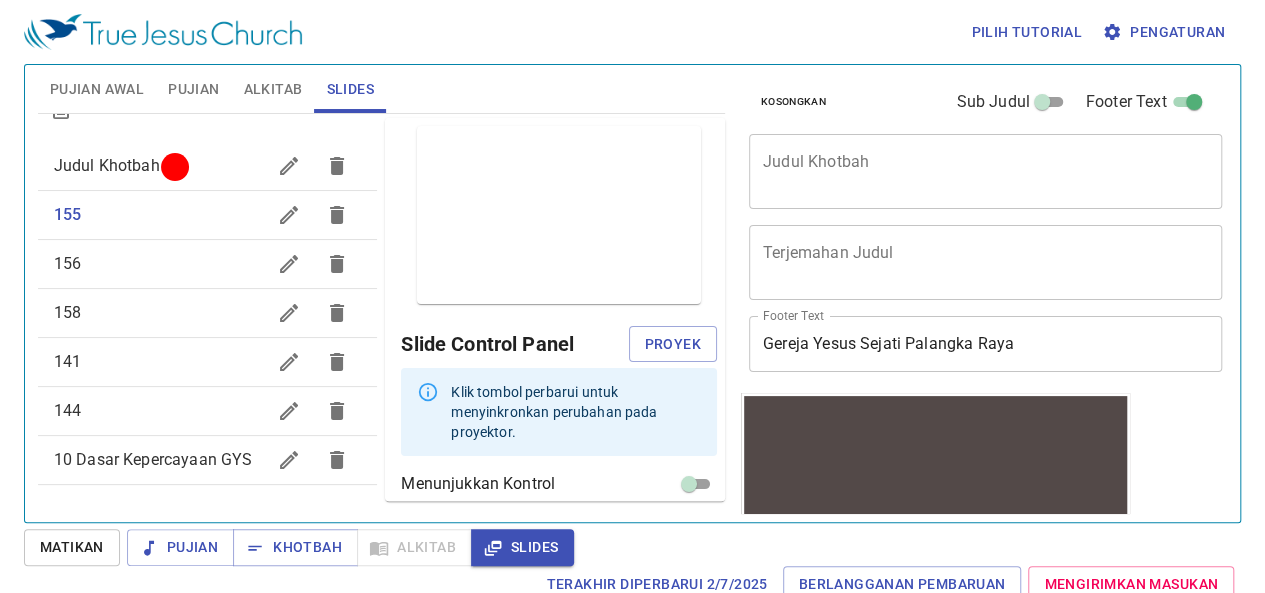 scroll, scrollTop: 68, scrollLeft: 0, axis: vertical 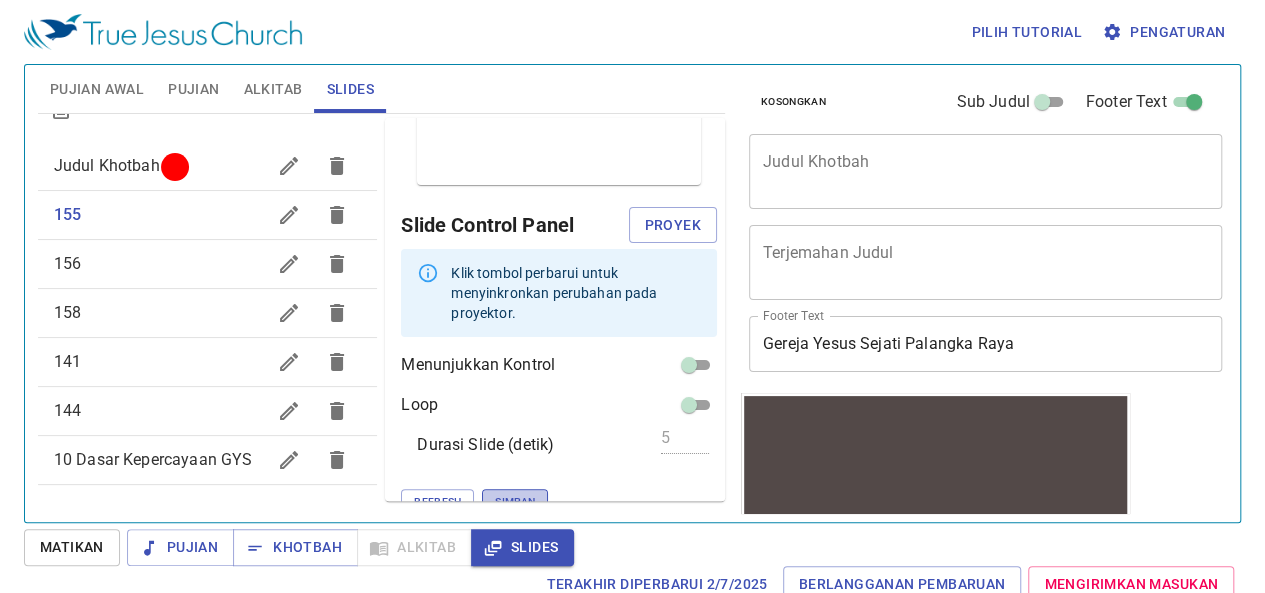 click on "Simpan" at bounding box center [515, 502] 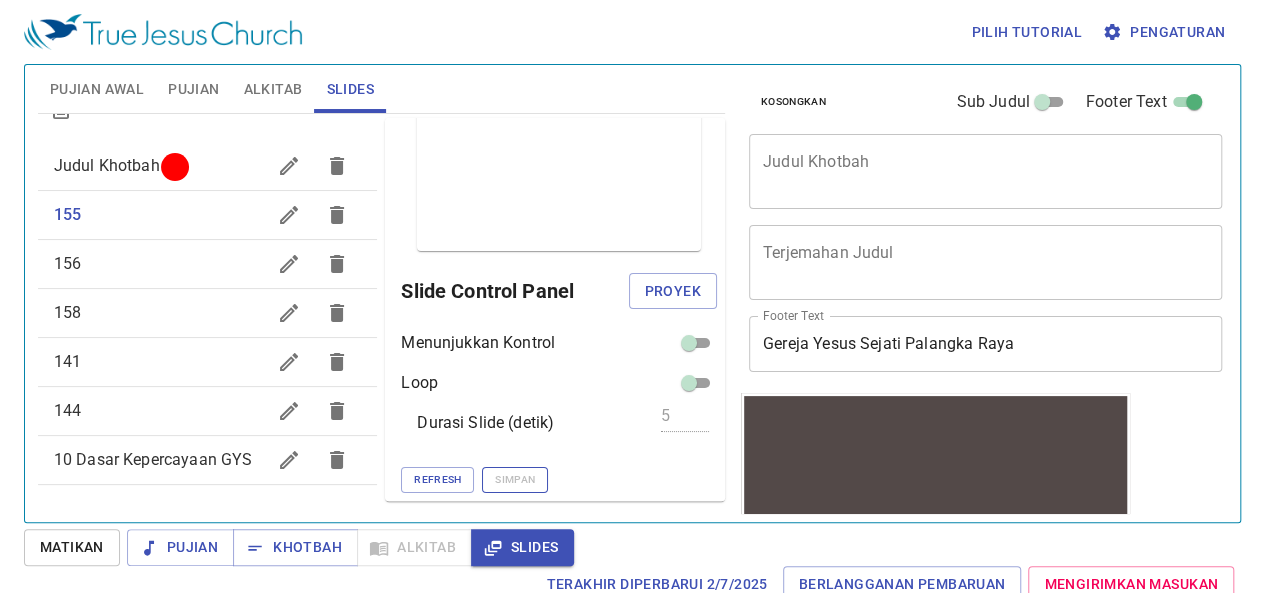 scroll, scrollTop: 51, scrollLeft: 0, axis: vertical 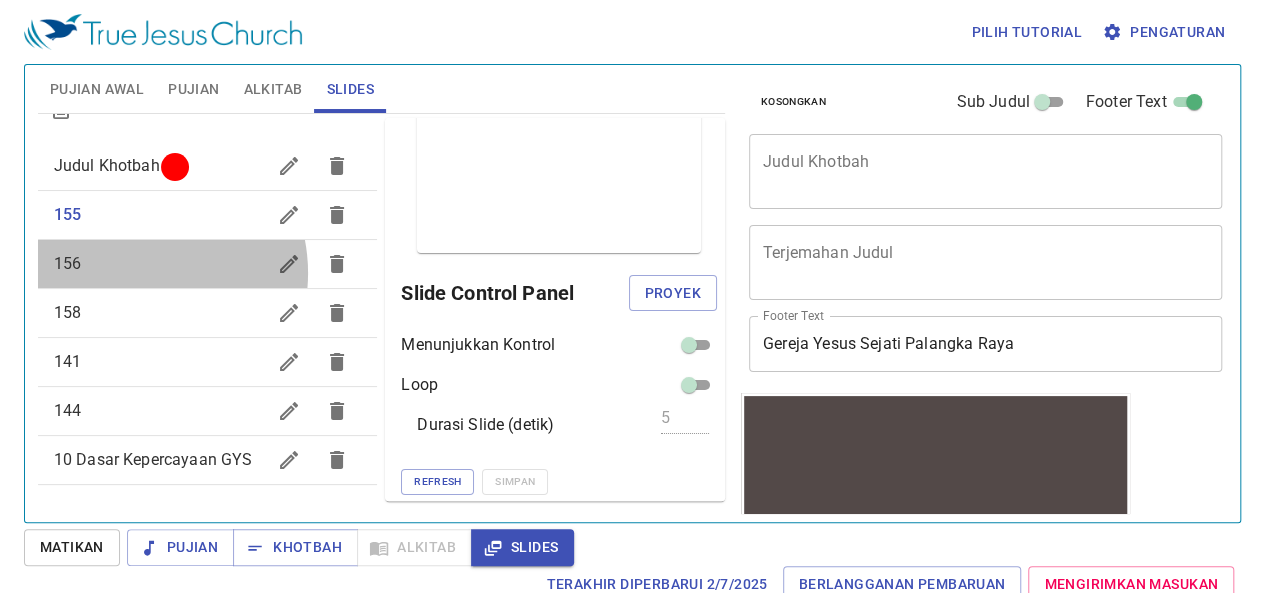 click on "156" at bounding box center [160, 264] 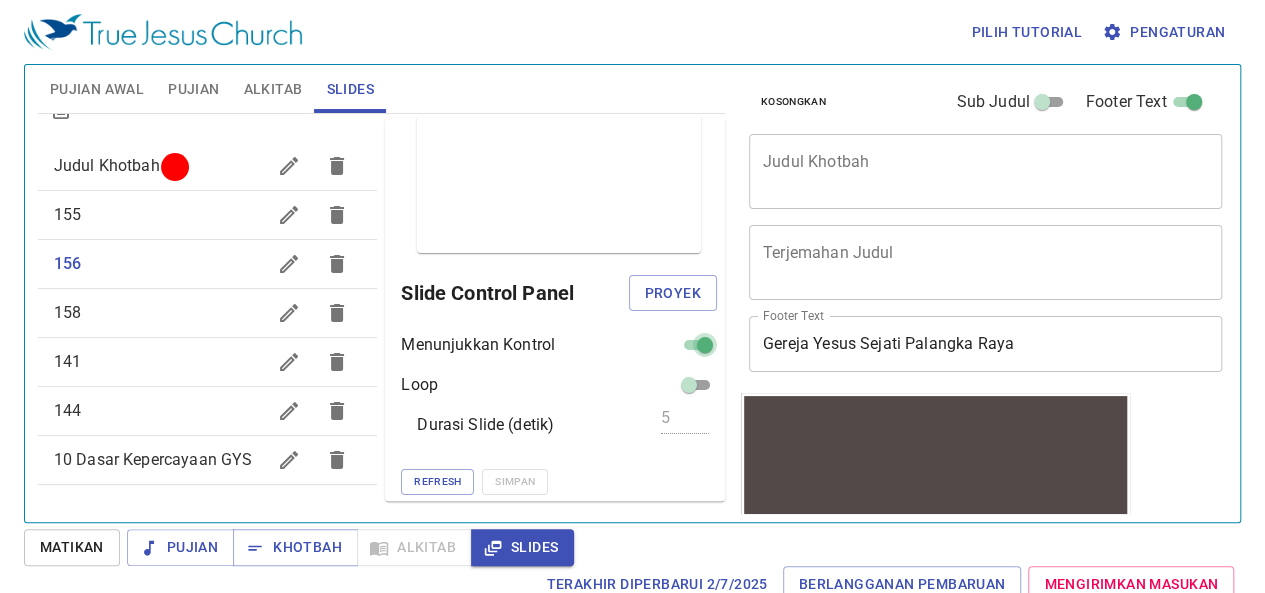 click at bounding box center [705, 349] 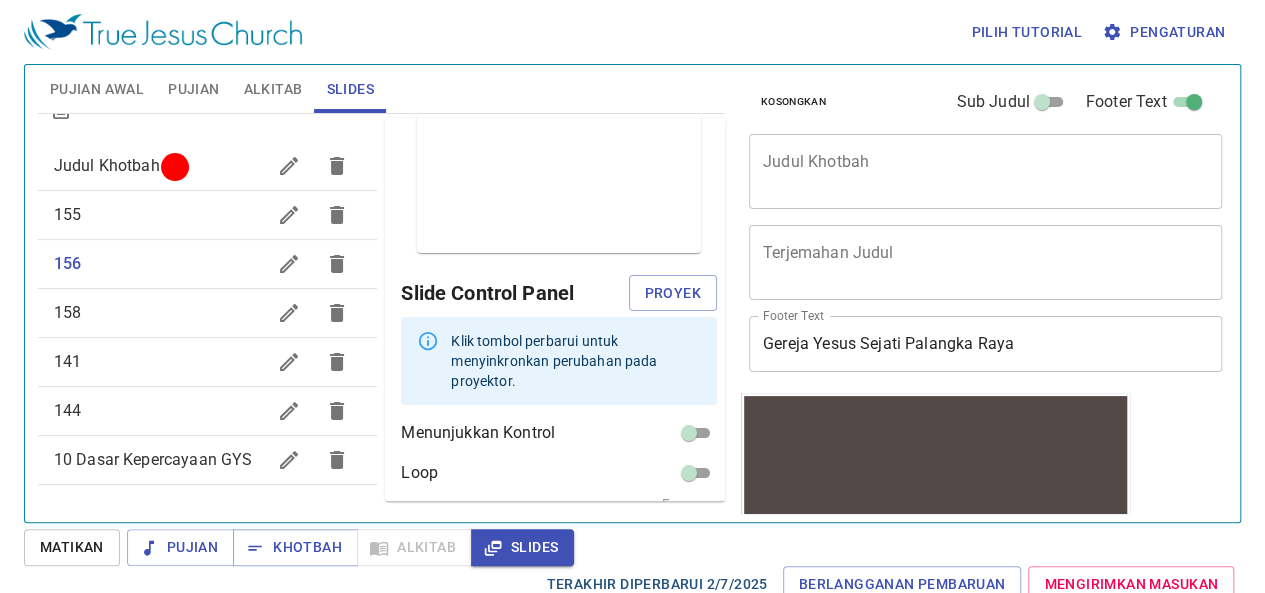 scroll, scrollTop: 119, scrollLeft: 0, axis: vertical 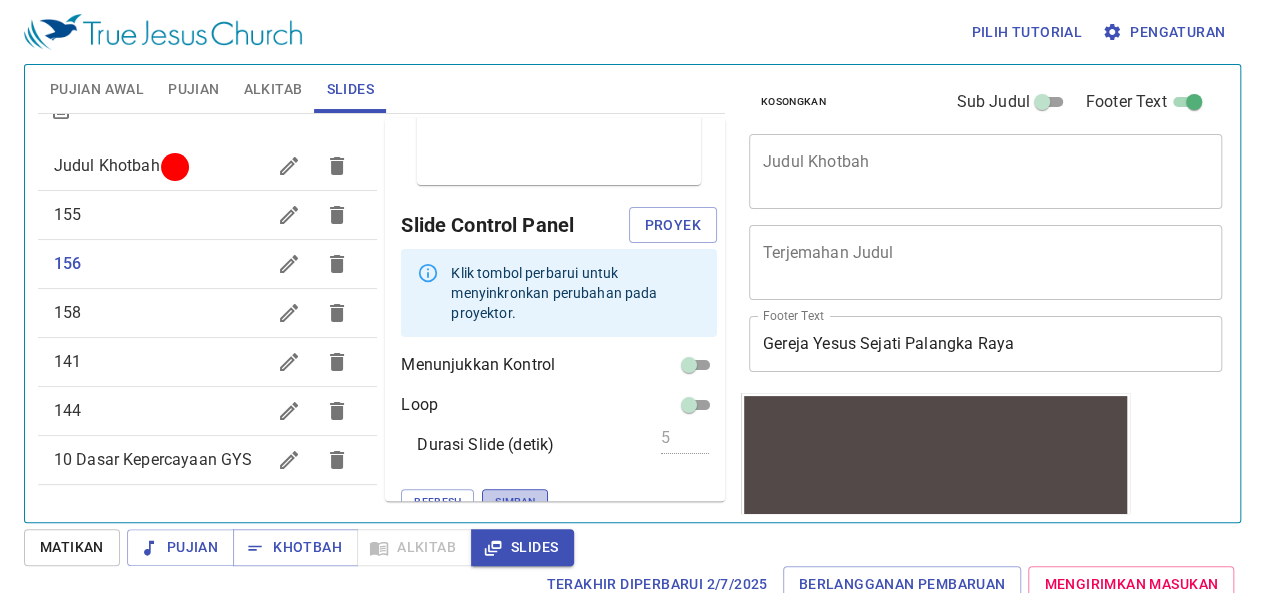 click on "Simpan" at bounding box center (515, 502) 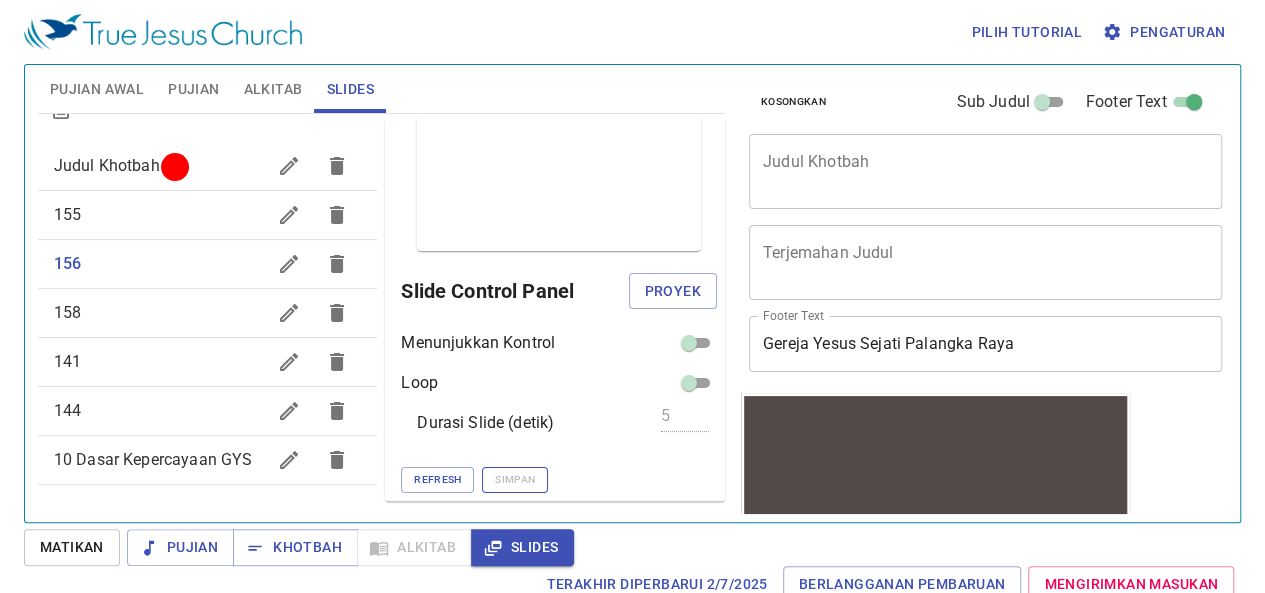 scroll, scrollTop: 51, scrollLeft: 0, axis: vertical 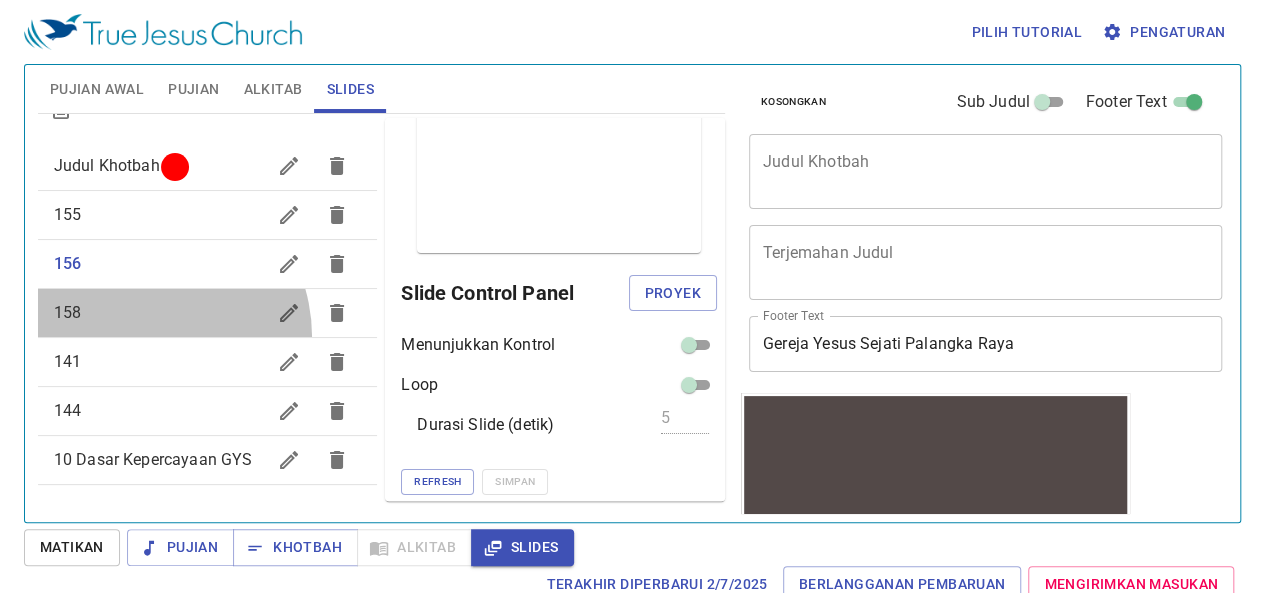 click on "158" at bounding box center (208, 313) 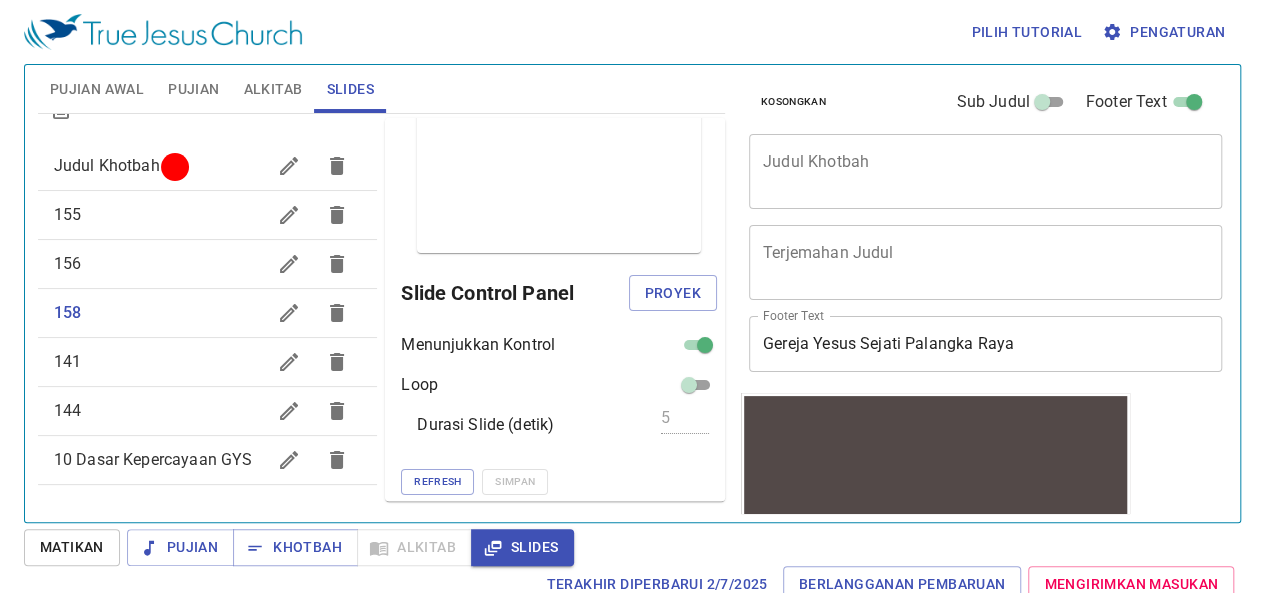 click at bounding box center [705, 349] 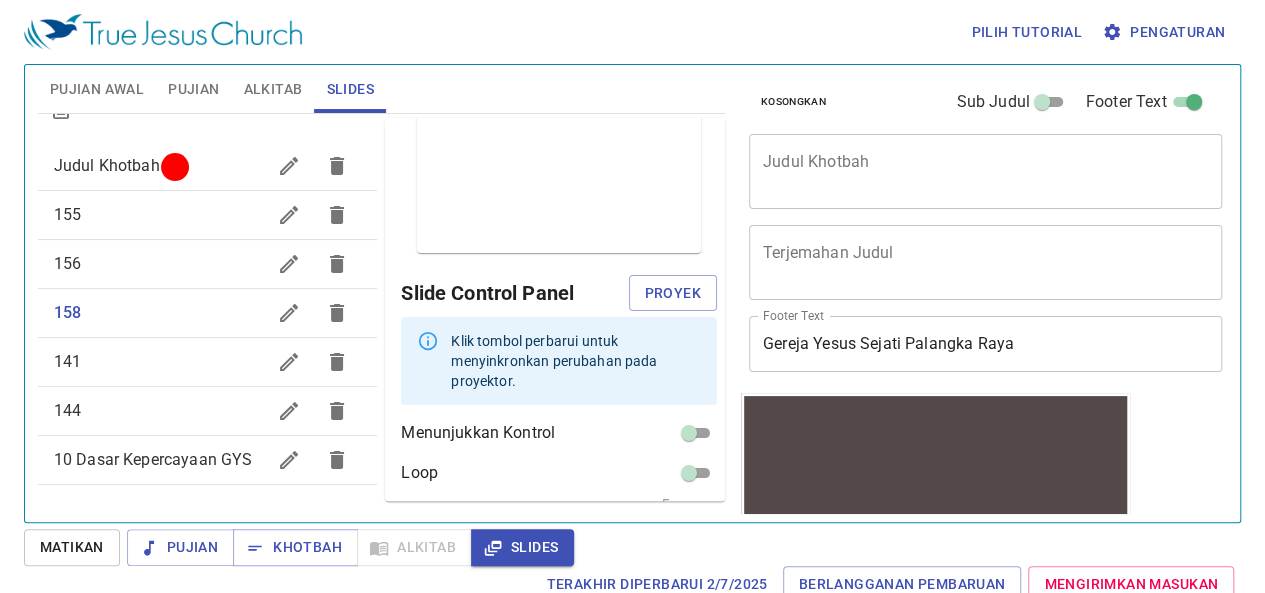 click on "Klik tombol perbarui untuk menyinkronkan perubahan pada proyektor." at bounding box center (576, 361) 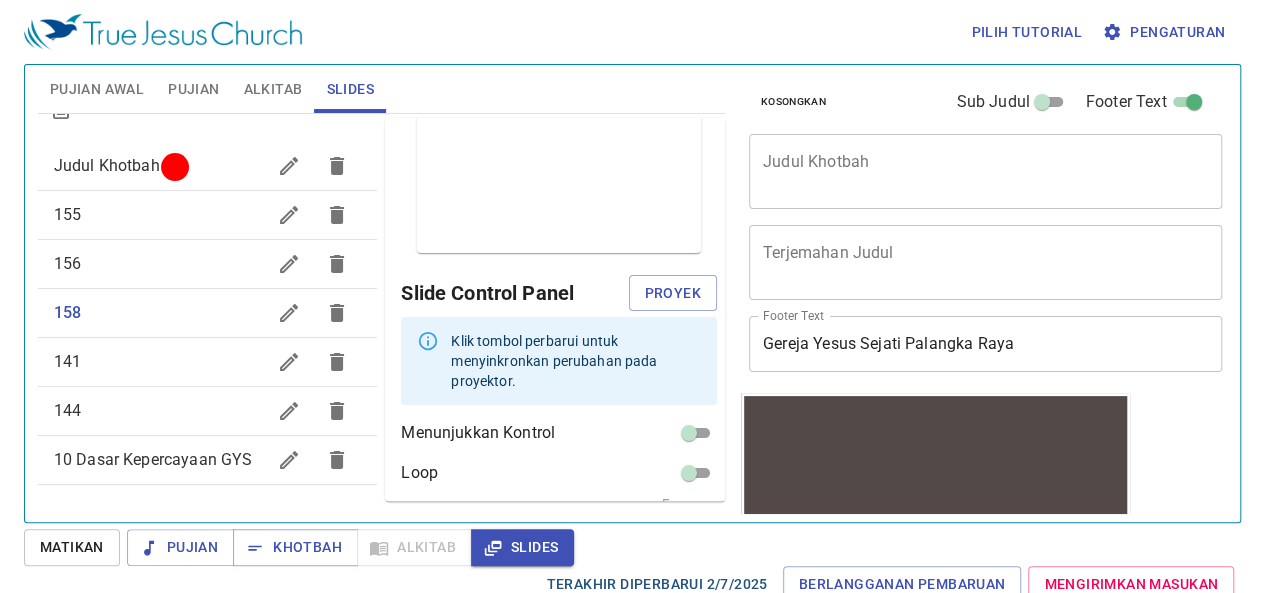 scroll, scrollTop: 119, scrollLeft: 0, axis: vertical 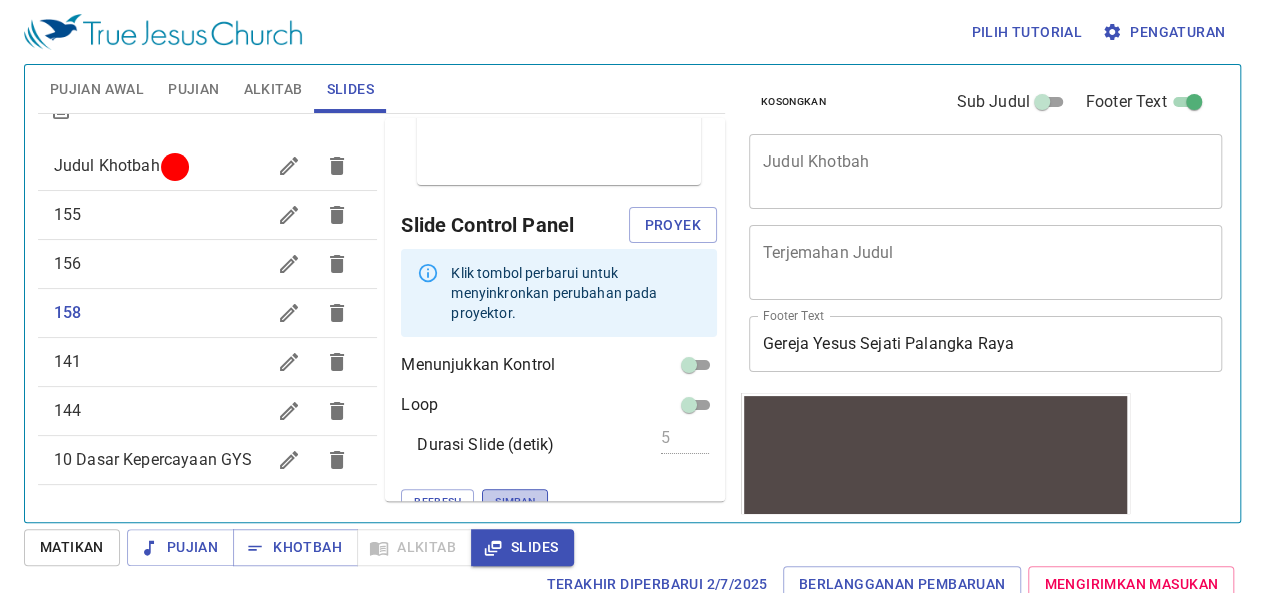 click on "Simpan" at bounding box center (515, 502) 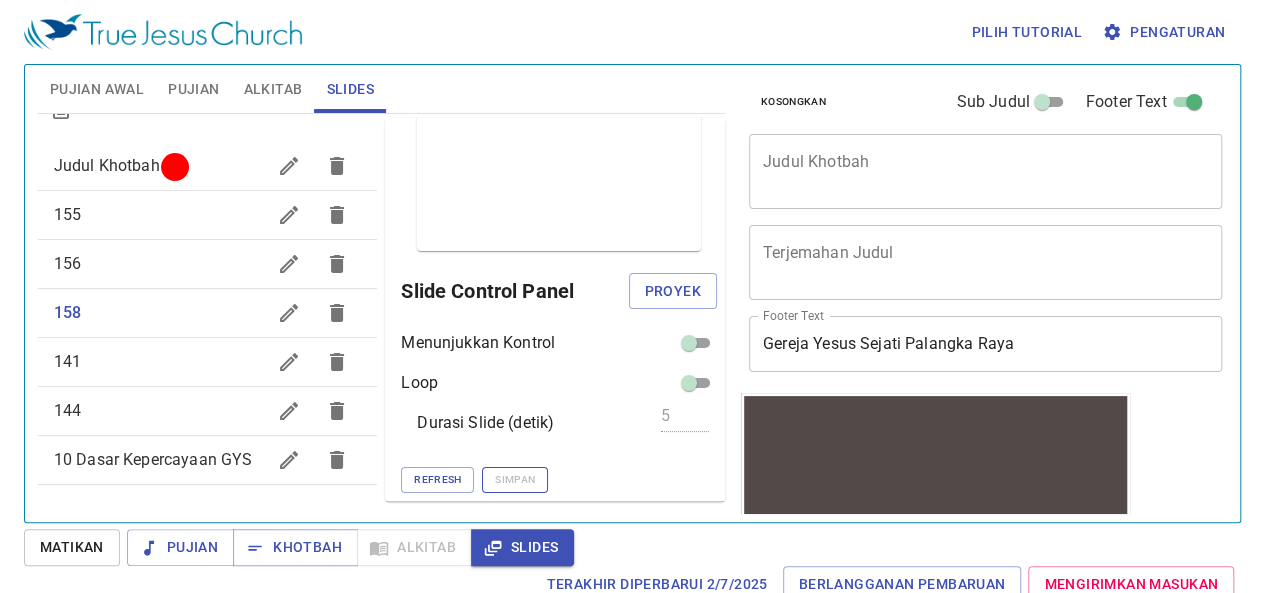 scroll, scrollTop: 51, scrollLeft: 0, axis: vertical 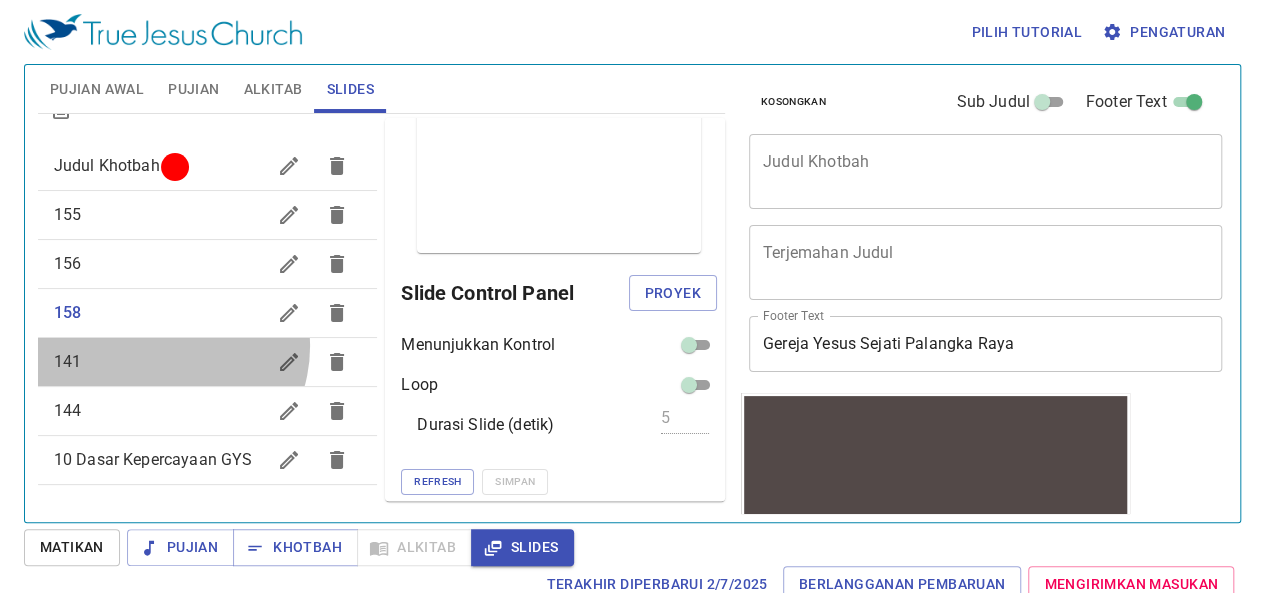 click on "141" at bounding box center (208, 362) 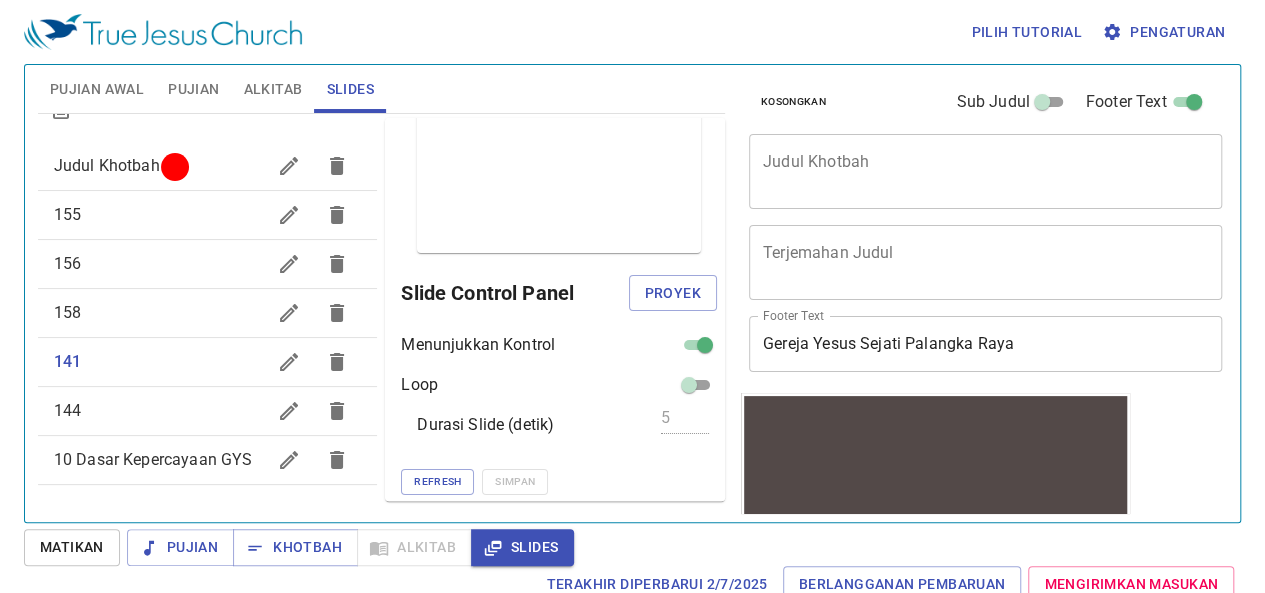 click at bounding box center [705, 349] 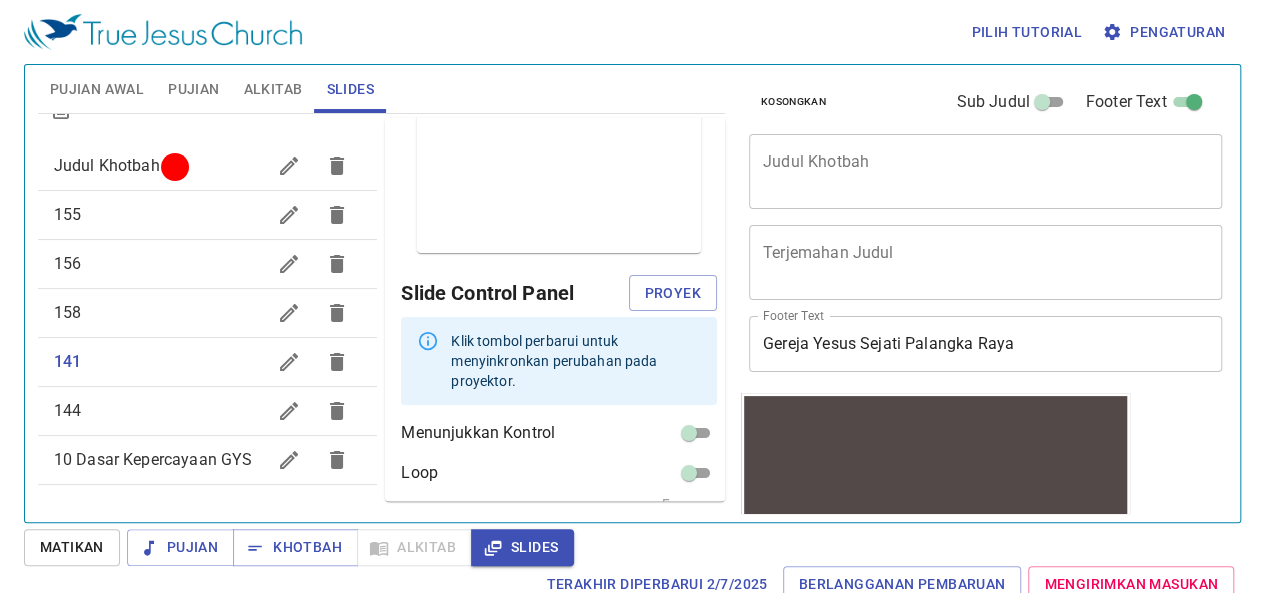 scroll, scrollTop: 119, scrollLeft: 0, axis: vertical 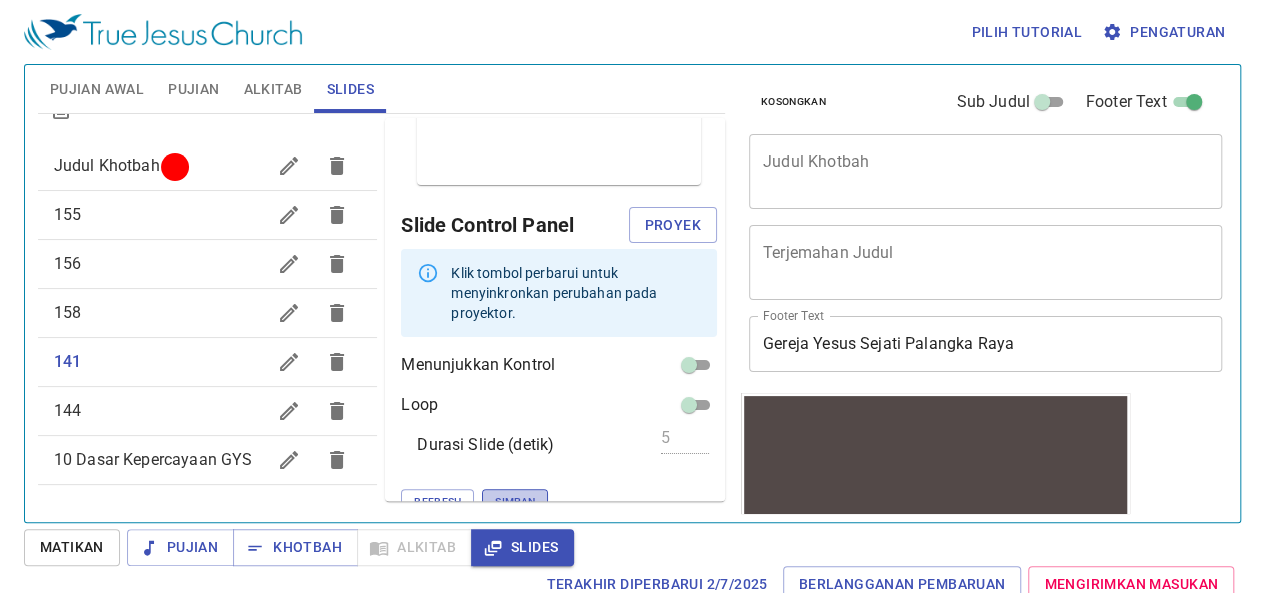 click on "Simpan" at bounding box center (515, 502) 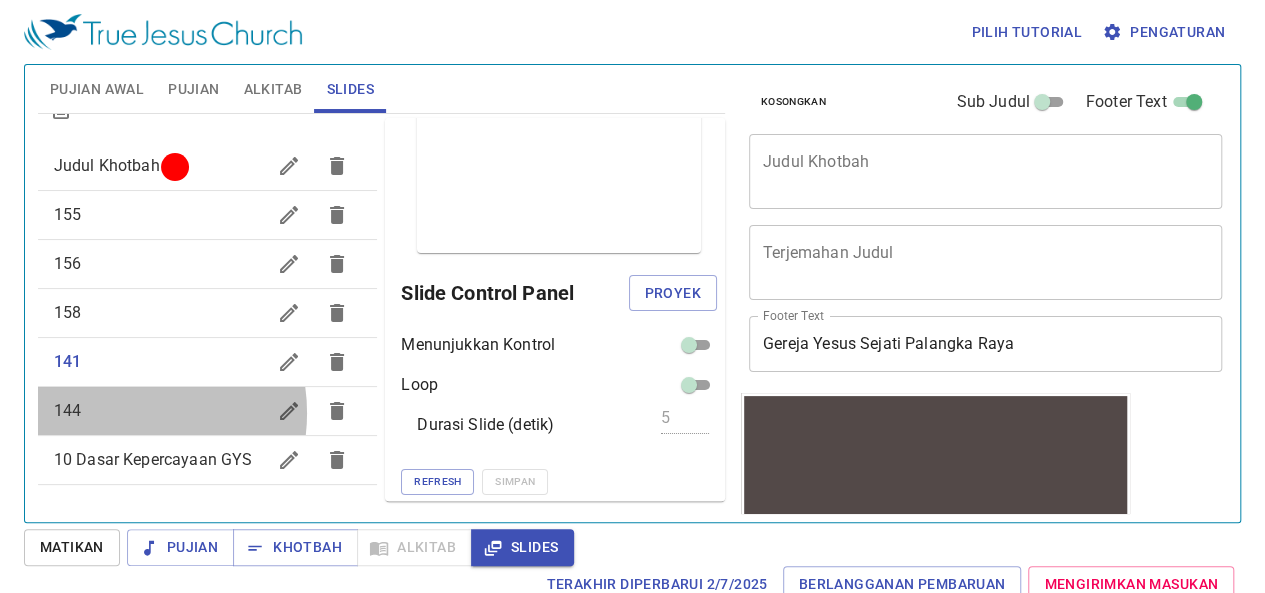 click on "144" at bounding box center (160, 411) 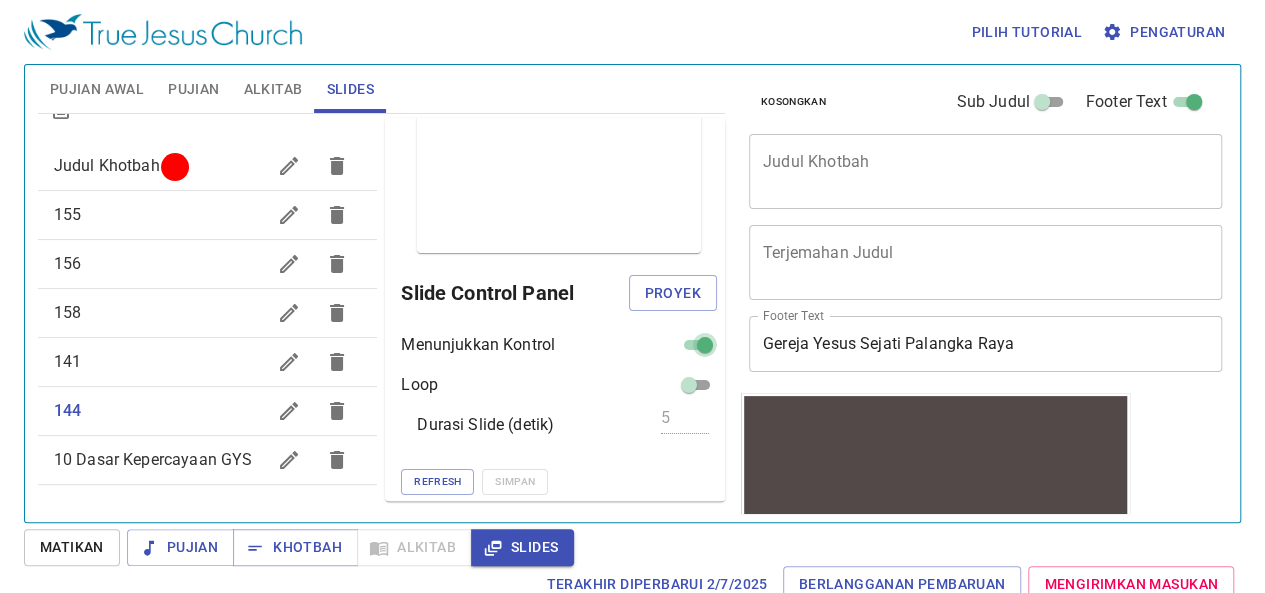 click at bounding box center [705, 349] 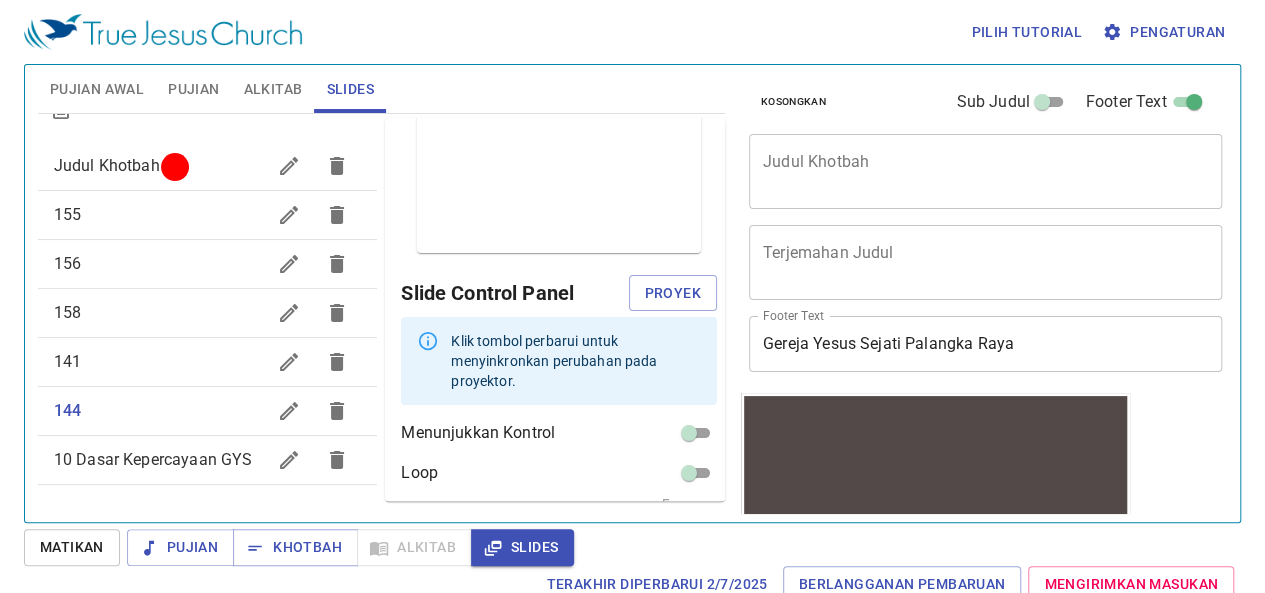 scroll, scrollTop: 119, scrollLeft: 0, axis: vertical 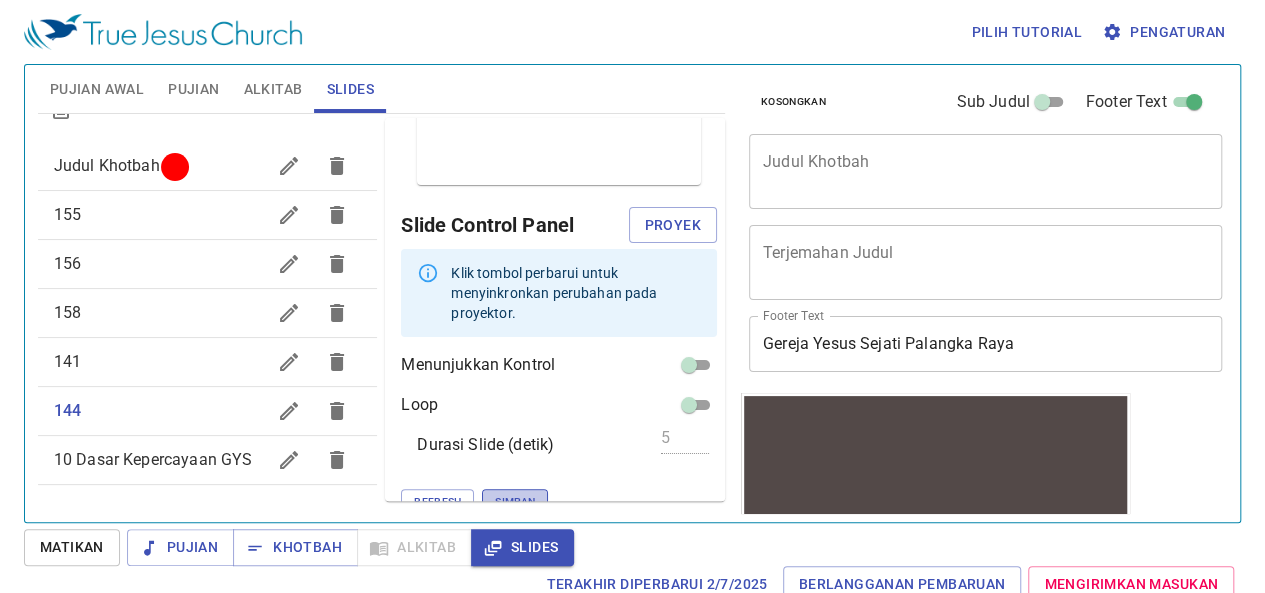 click on "Simpan" at bounding box center [515, 502] 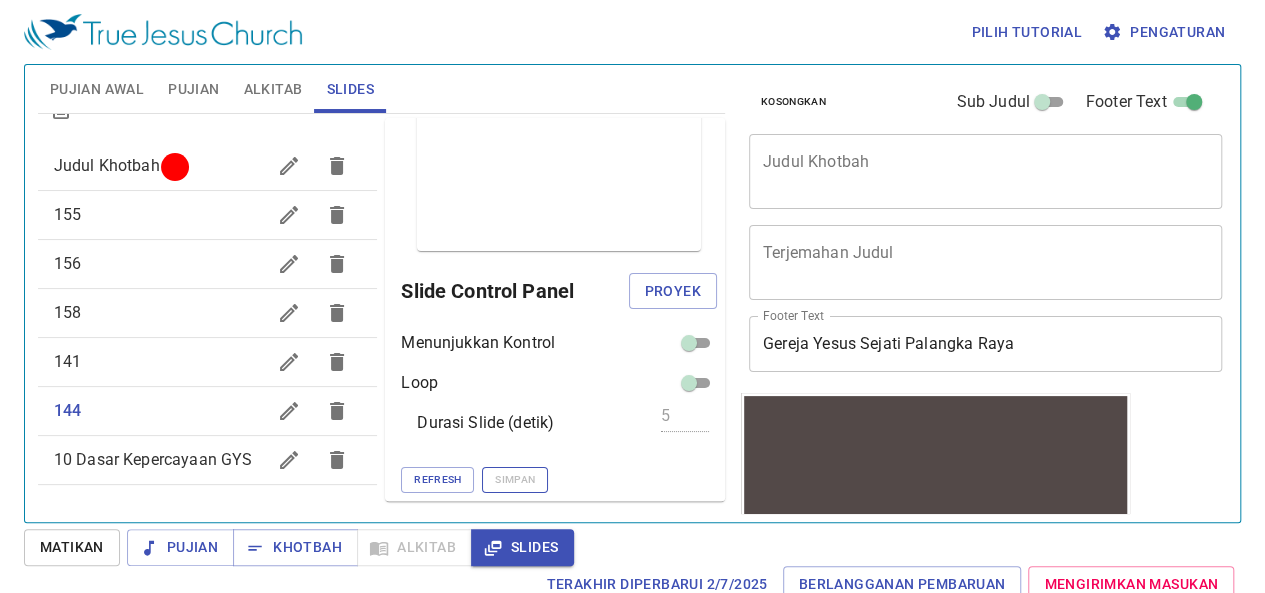 scroll, scrollTop: 51, scrollLeft: 0, axis: vertical 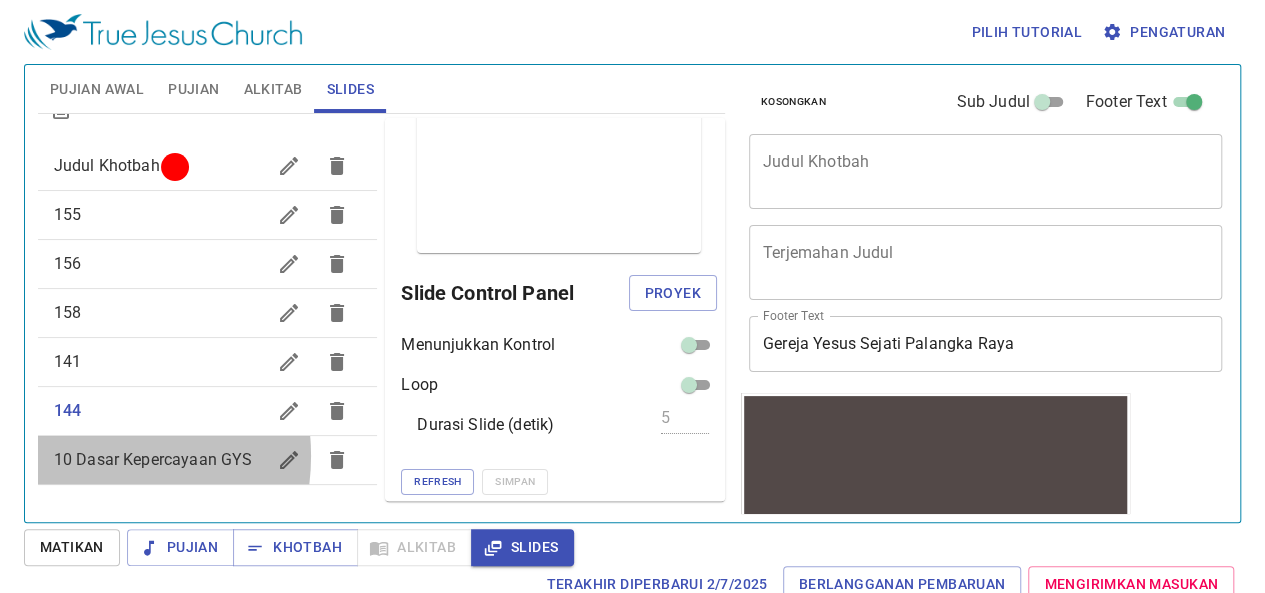 click on "10 Dasar Kepercayaan GYS" at bounding box center (153, 459) 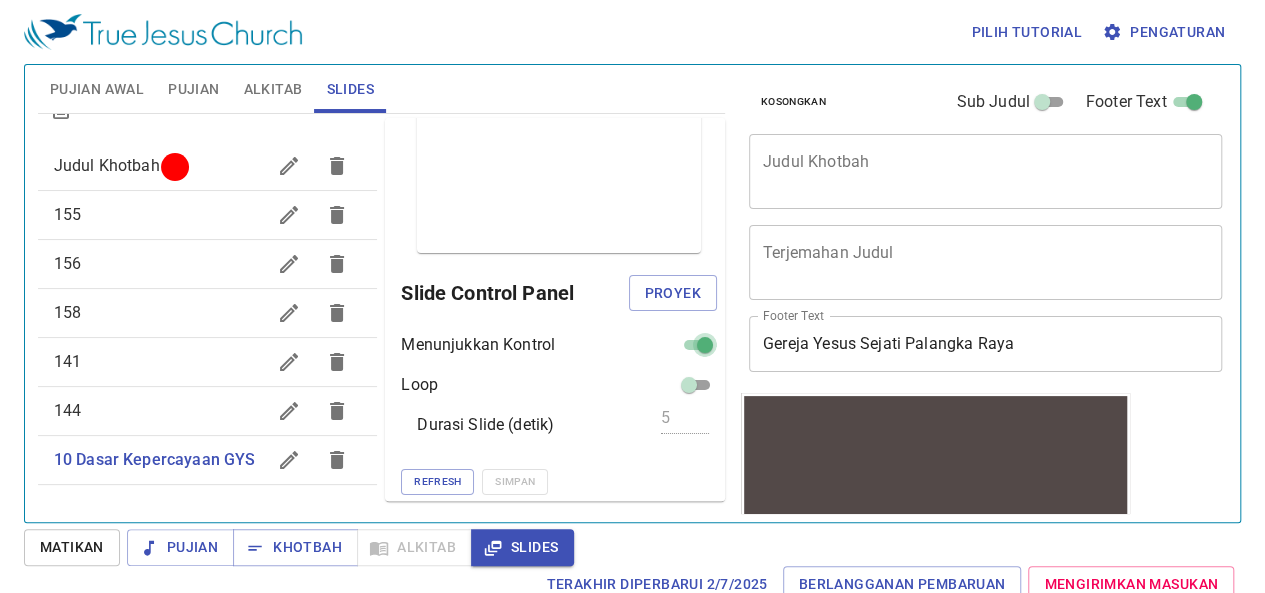 click at bounding box center (705, 349) 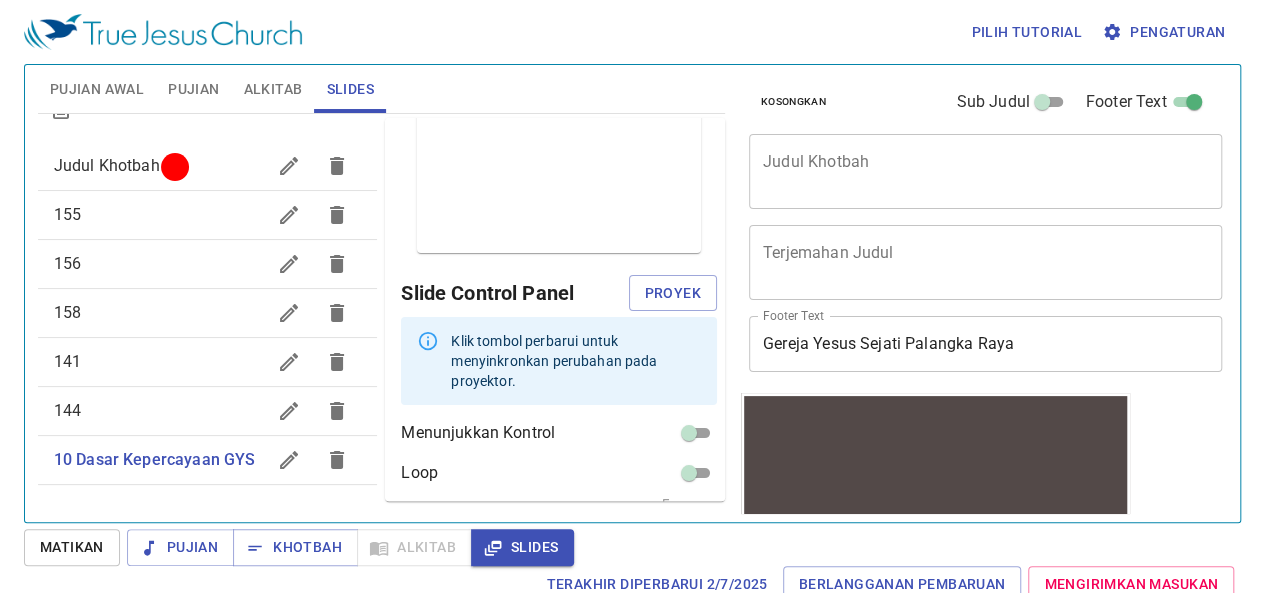 scroll, scrollTop: 119, scrollLeft: 0, axis: vertical 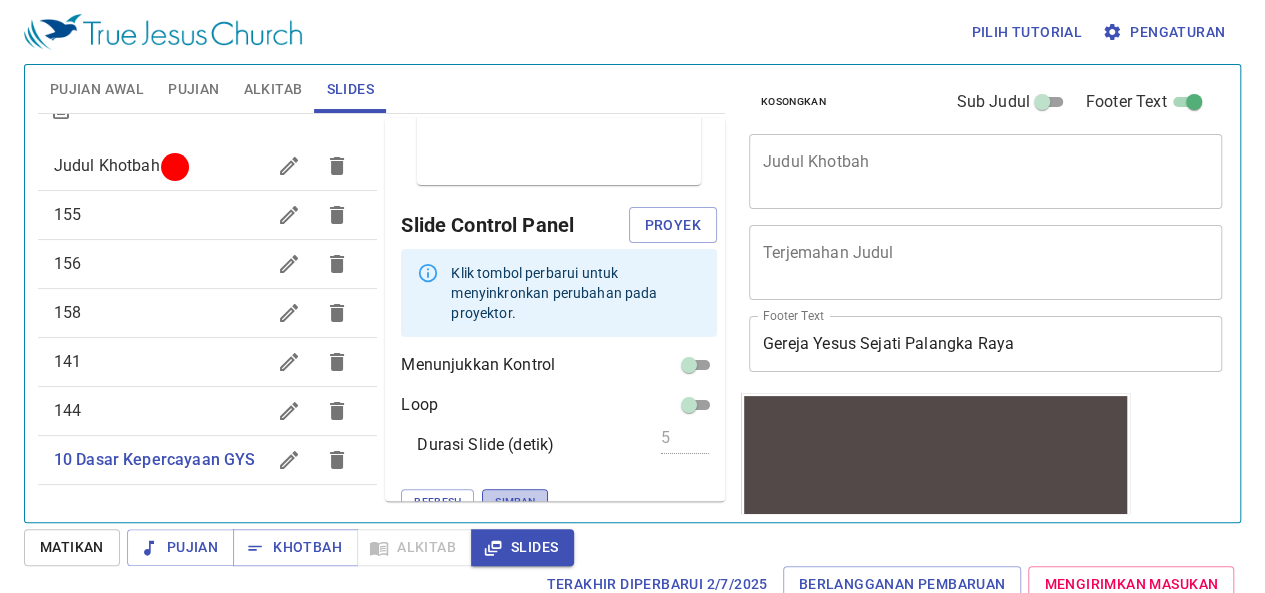 click on "Simpan" at bounding box center [515, 502] 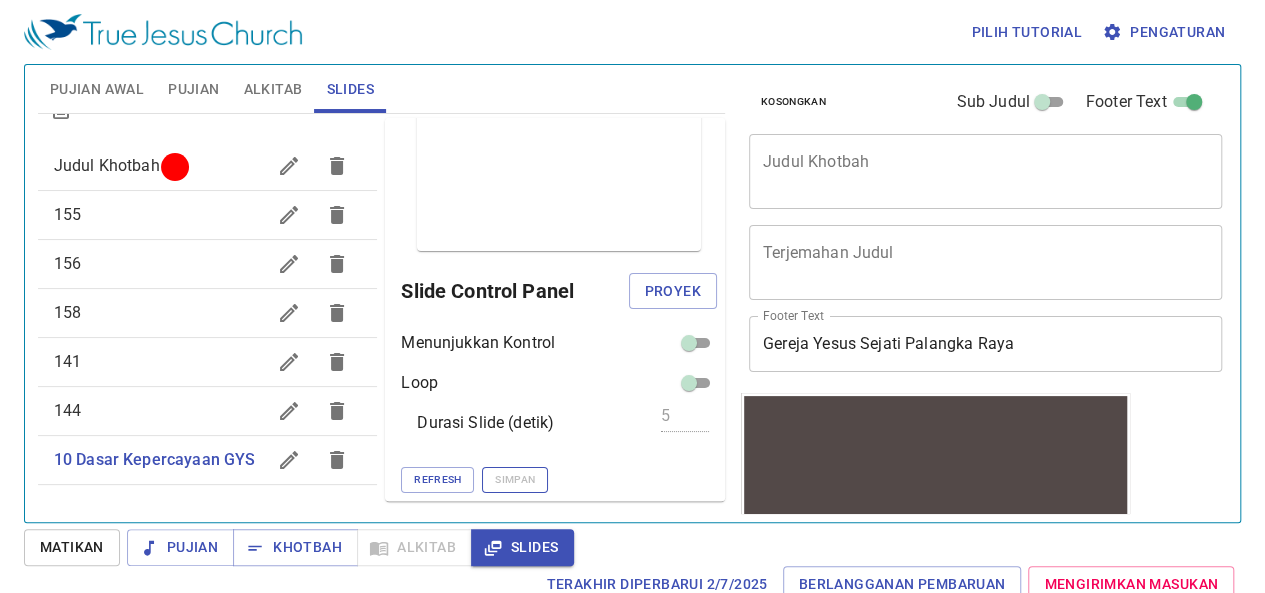 scroll, scrollTop: 51, scrollLeft: 0, axis: vertical 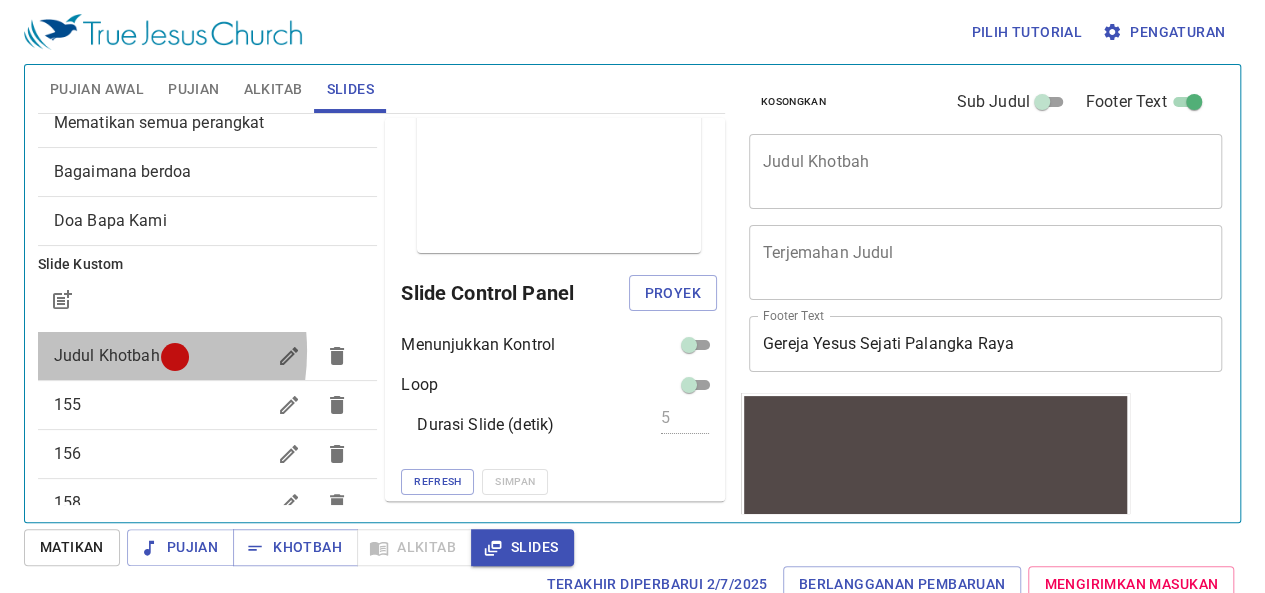 click on "Judul Khotbah" at bounding box center [107, 355] 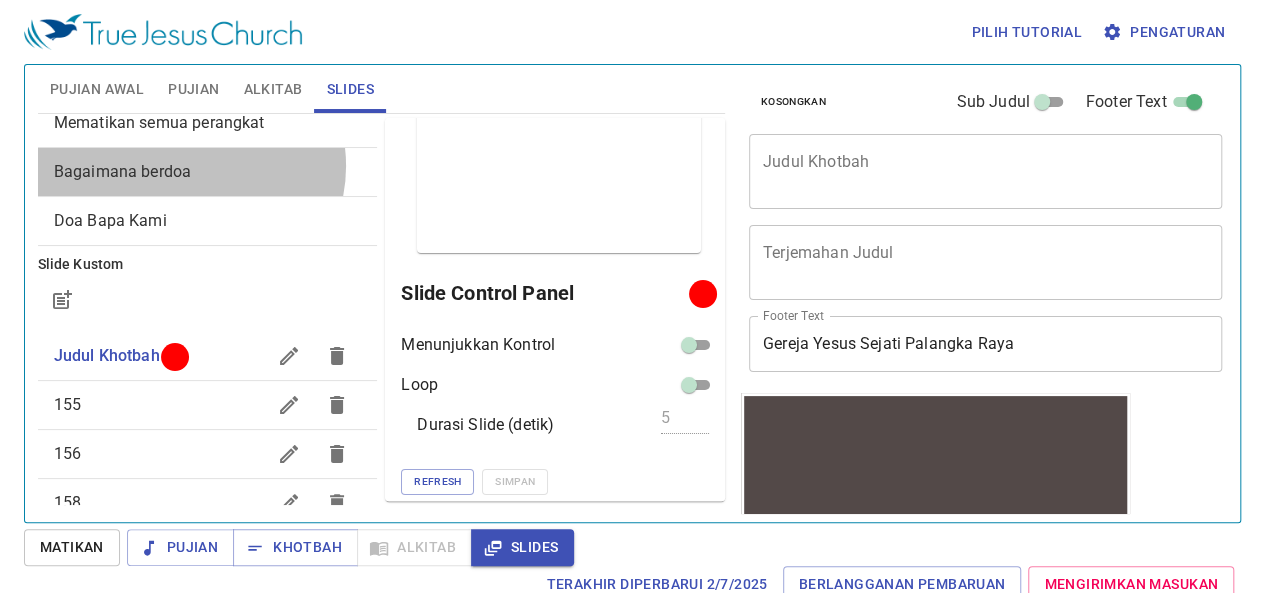 click on "Bagaimana berdoa" at bounding box center [122, 171] 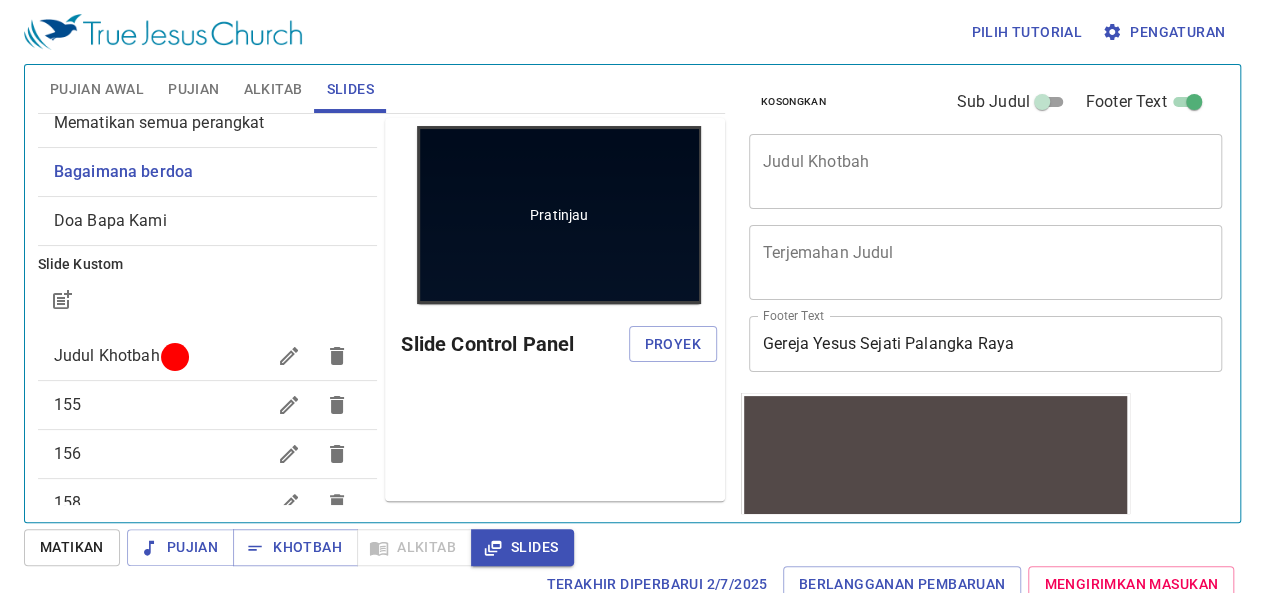 scroll, scrollTop: 0, scrollLeft: 0, axis: both 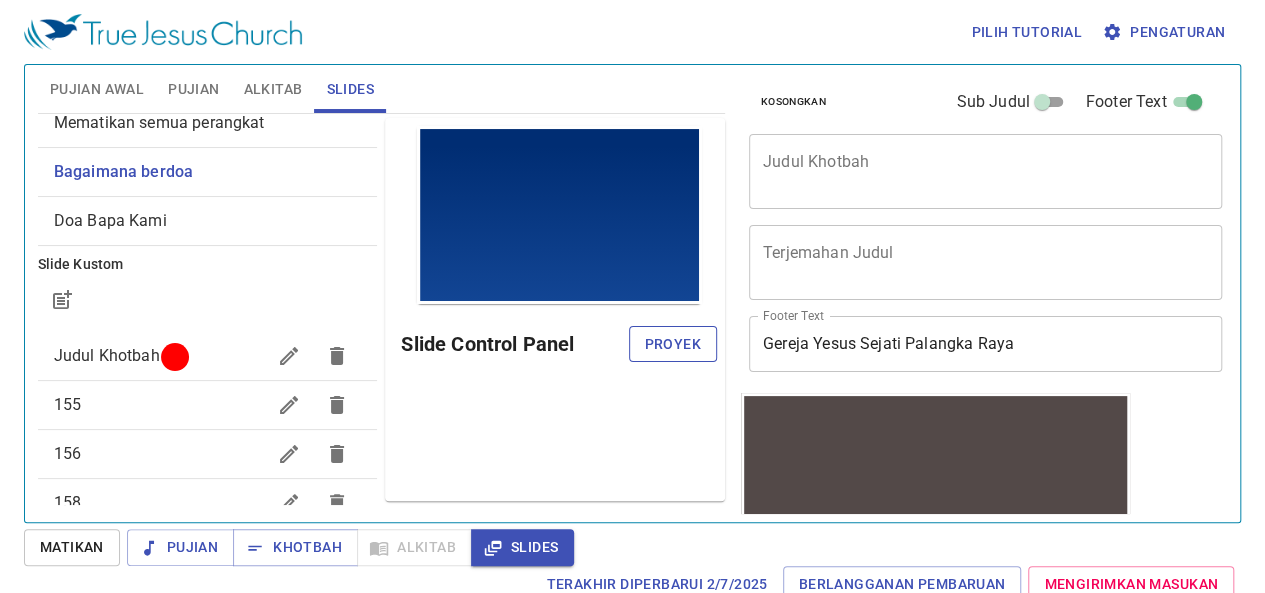 click on "Proyek" at bounding box center (673, 344) 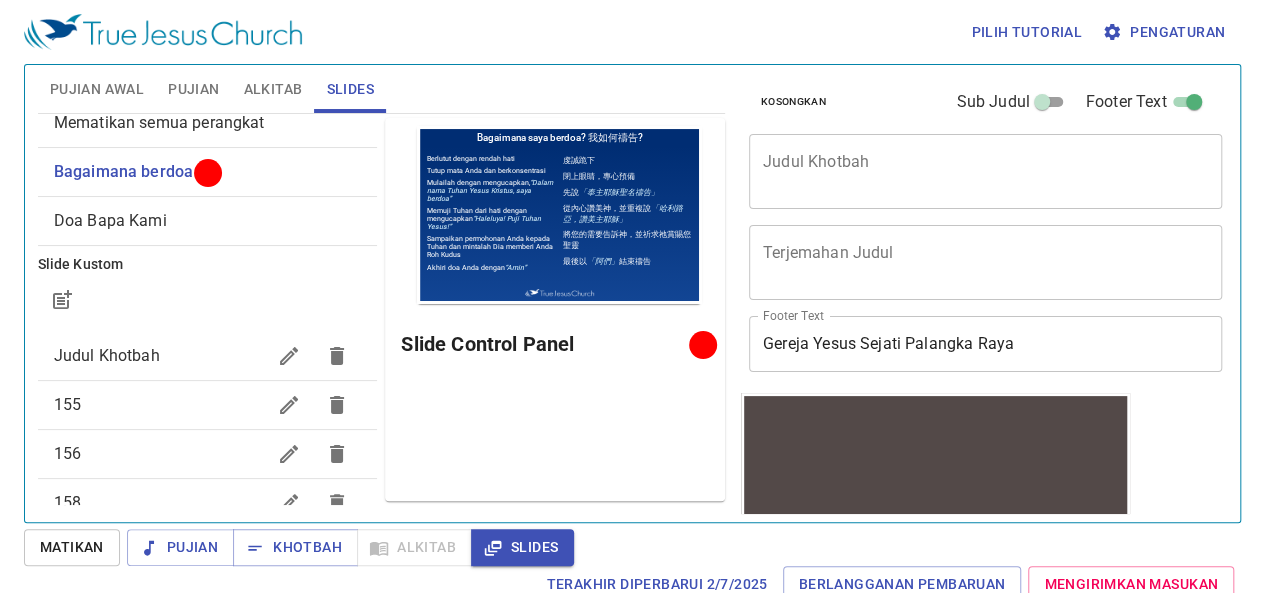 click at bounding box center (702, 345) 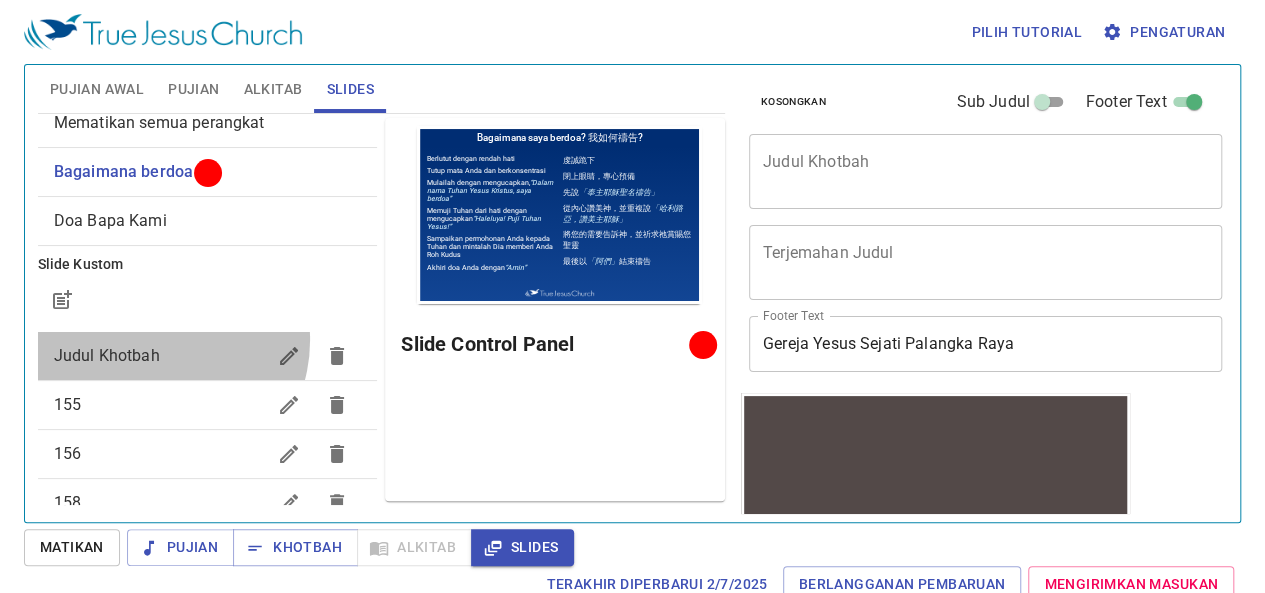 click on "Judul Khotbah" at bounding box center [208, 356] 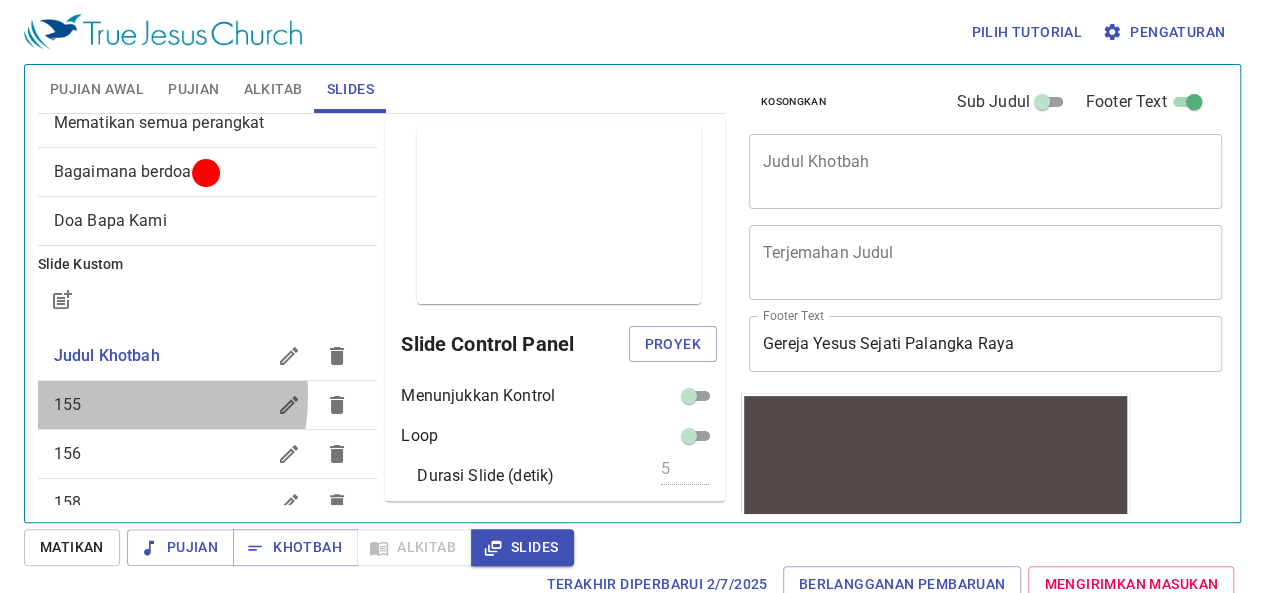 click on "155" at bounding box center [160, 405] 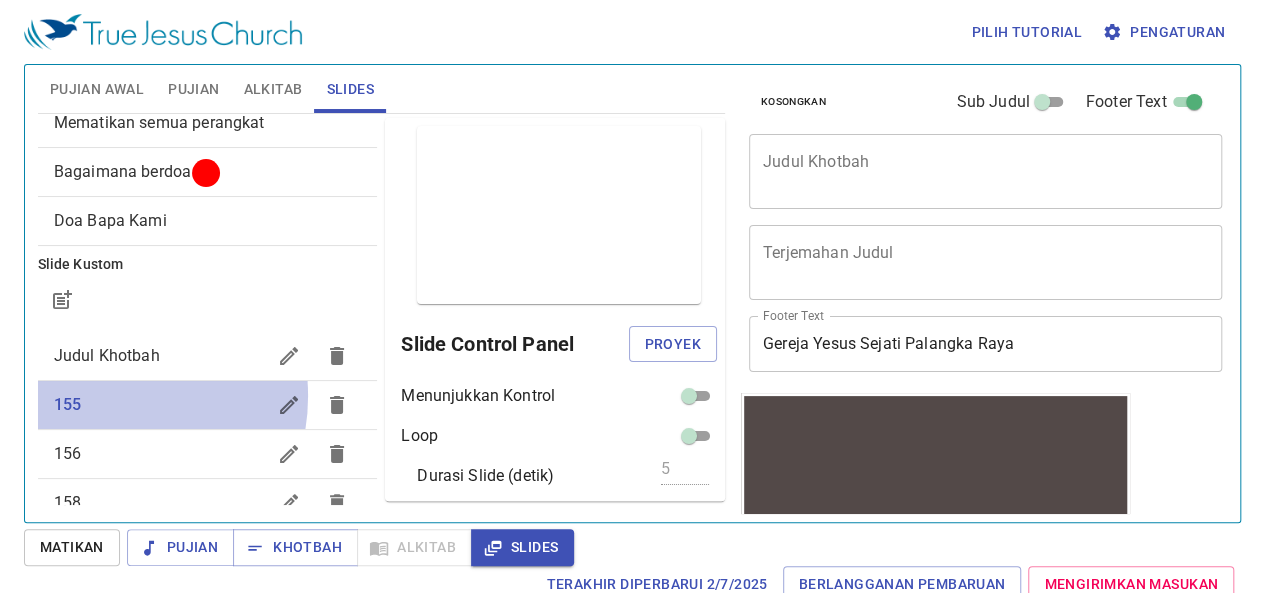 click on "155" at bounding box center (160, 405) 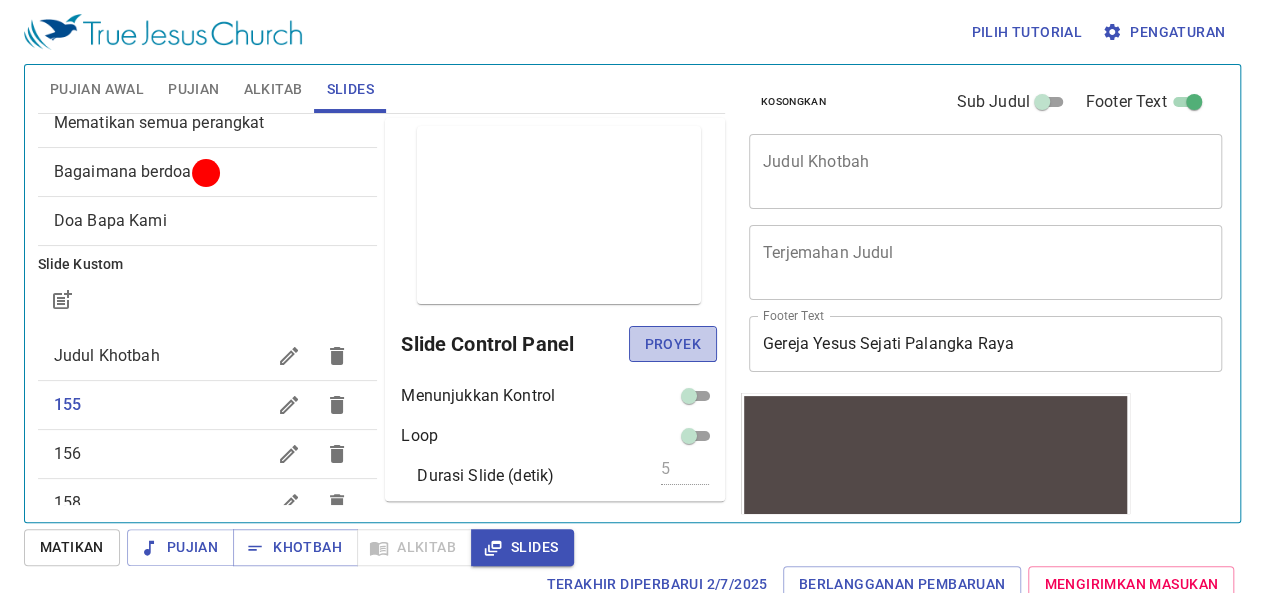 click on "Proyek" at bounding box center [673, 344] 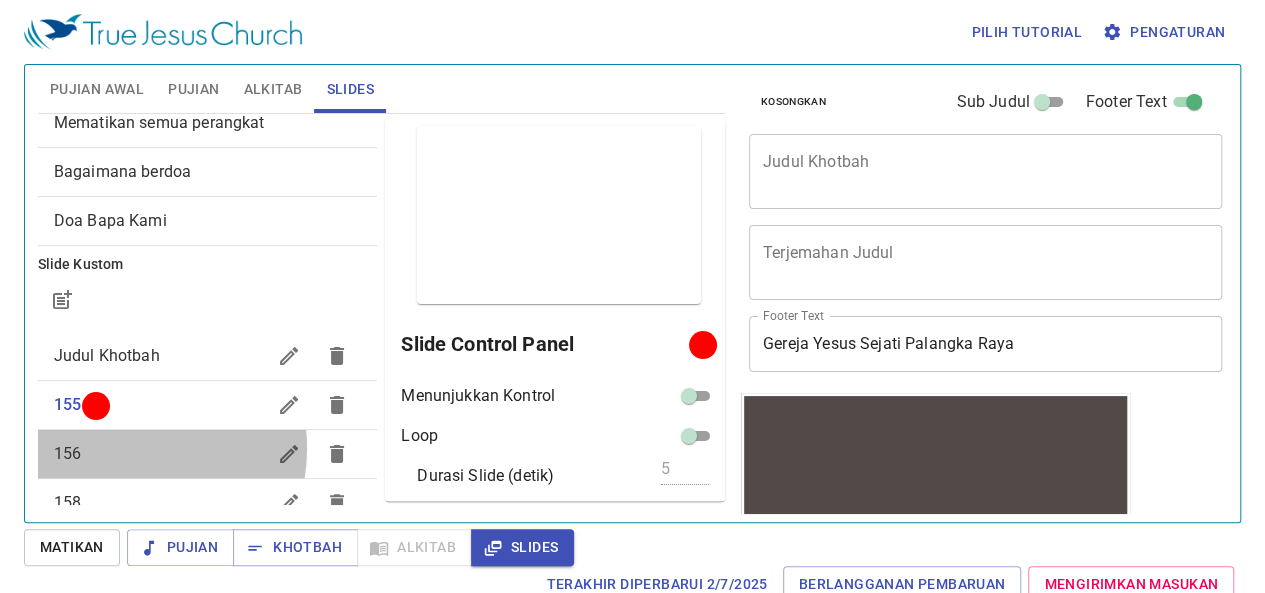 click on "156" at bounding box center [160, 454] 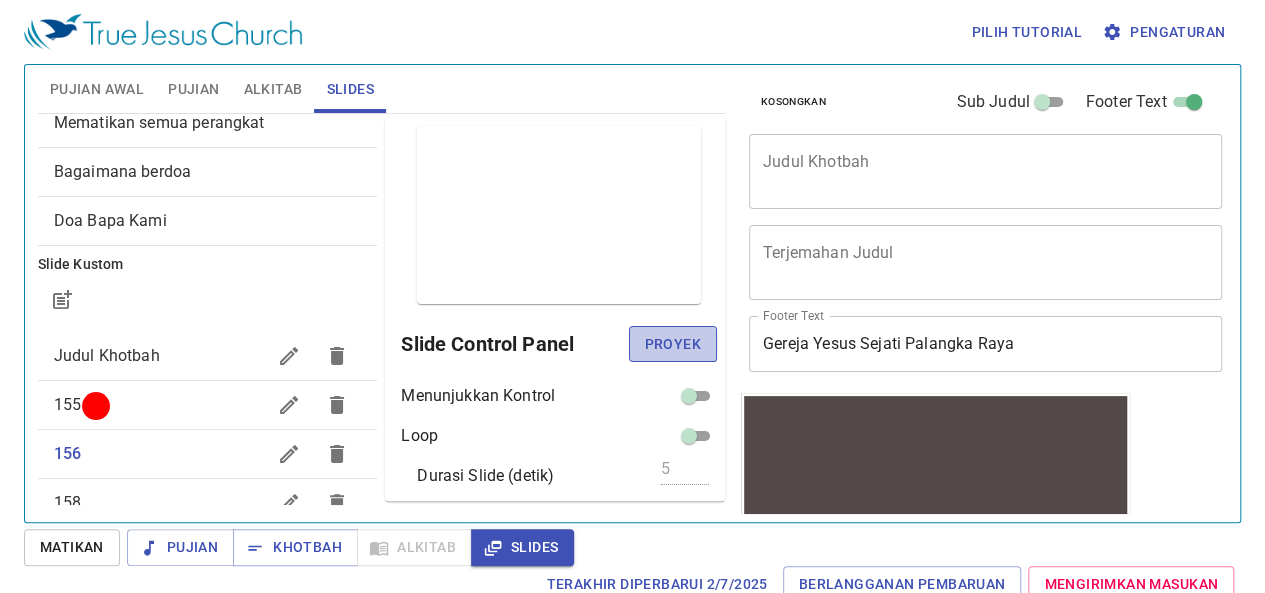click on "Proyek" at bounding box center (673, 344) 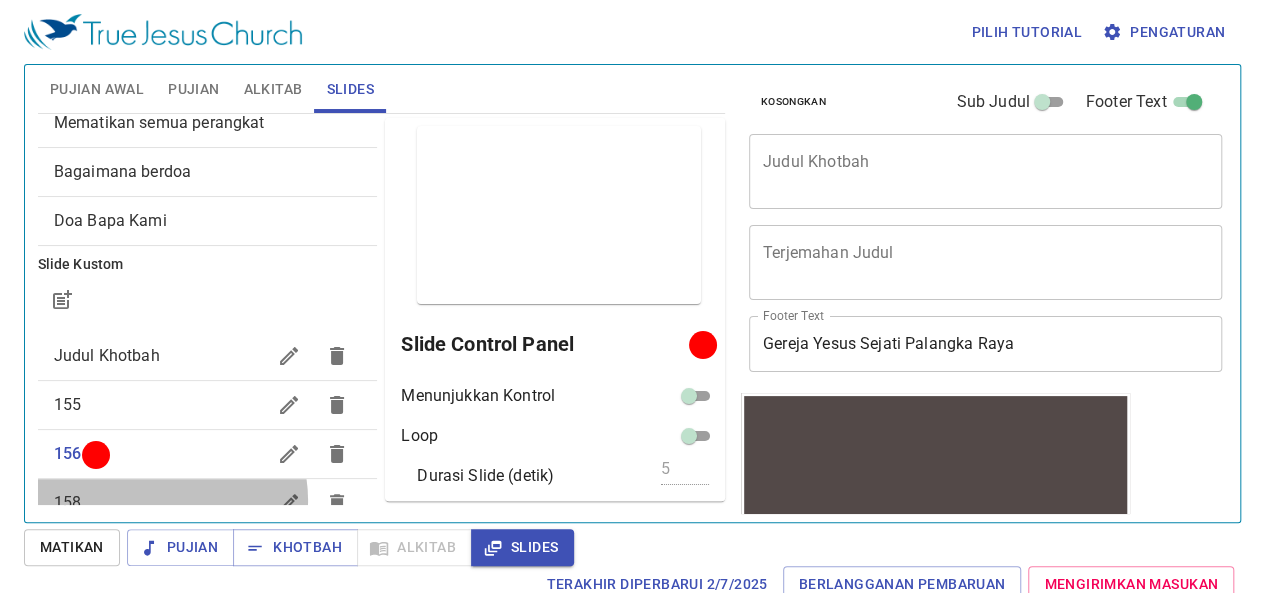 click on "158" at bounding box center (160, 503) 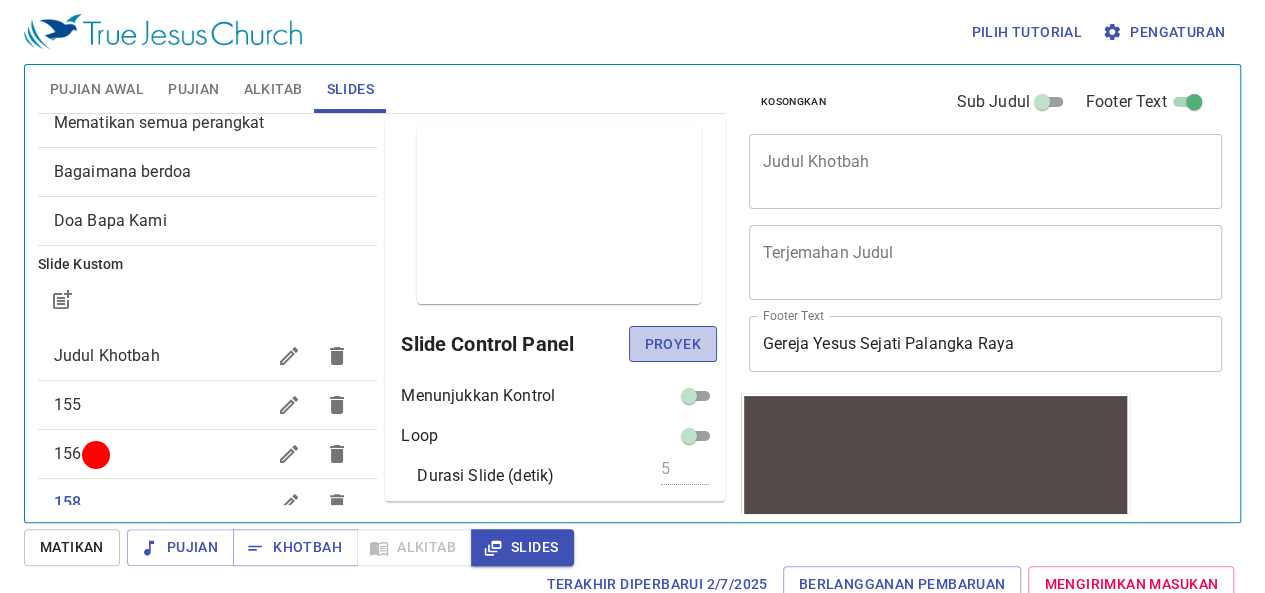 click on "Proyek" at bounding box center (673, 344) 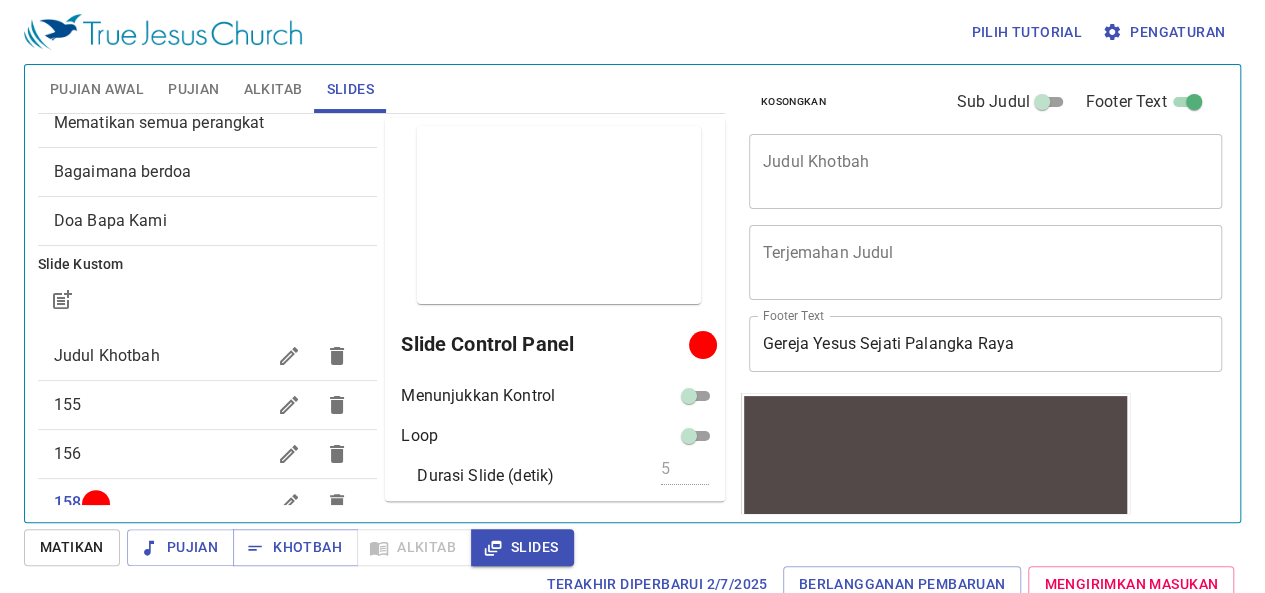 click on "Gereja Yesus Sejati Palangka Raya Gereja Yesus Sejati Palangka Raya" at bounding box center [935, 481] 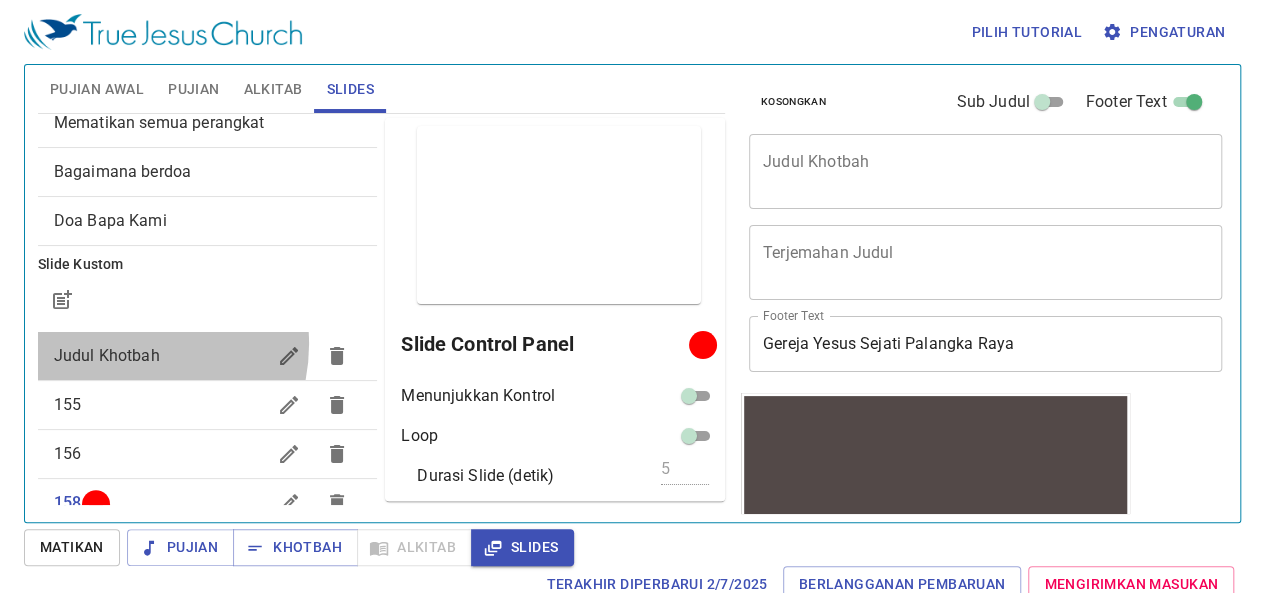 click on "Judul Khotbah" at bounding box center [160, 356] 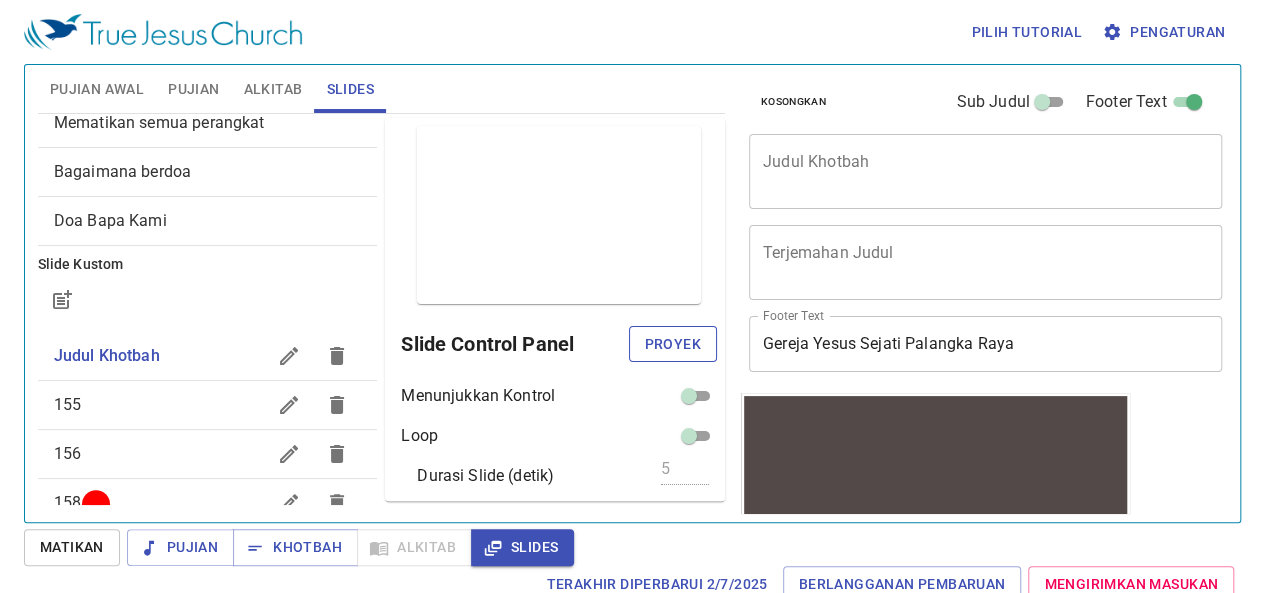 click on "Proyek" at bounding box center (673, 344) 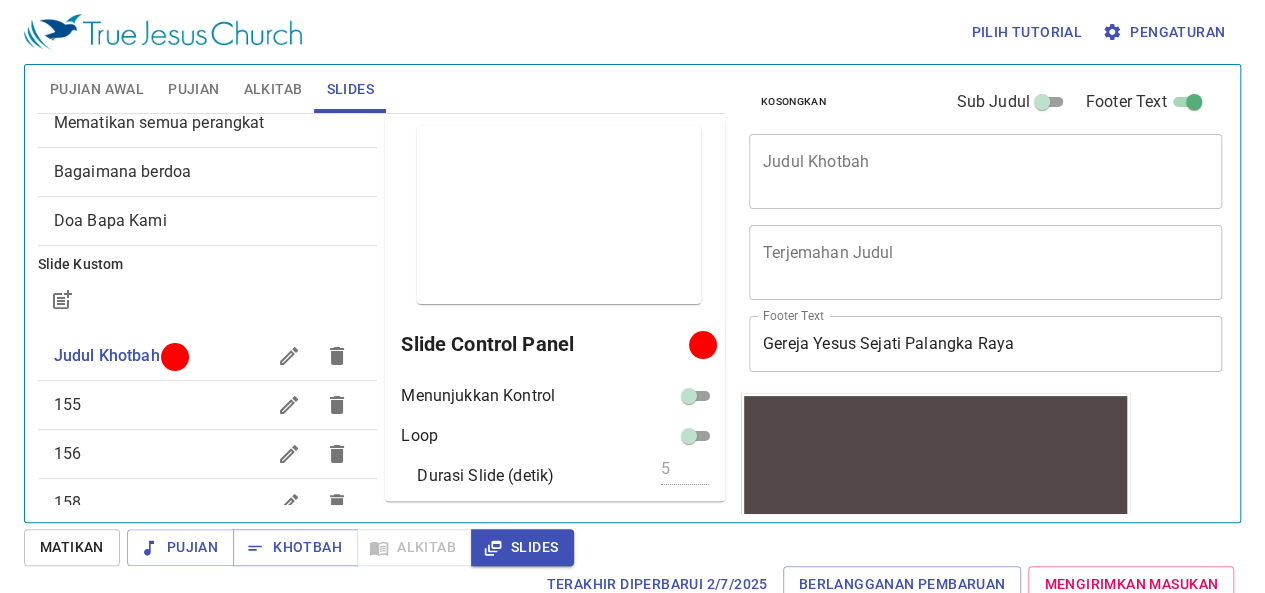 scroll, scrollTop: 233, scrollLeft: 0, axis: vertical 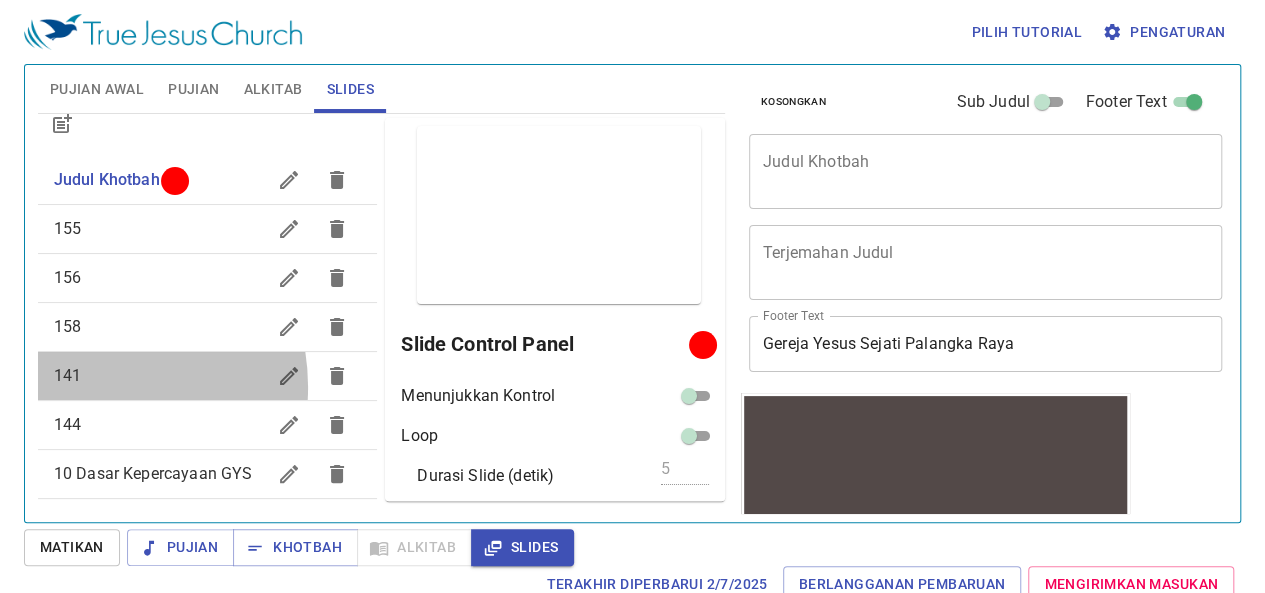 click on "141" at bounding box center [160, 376] 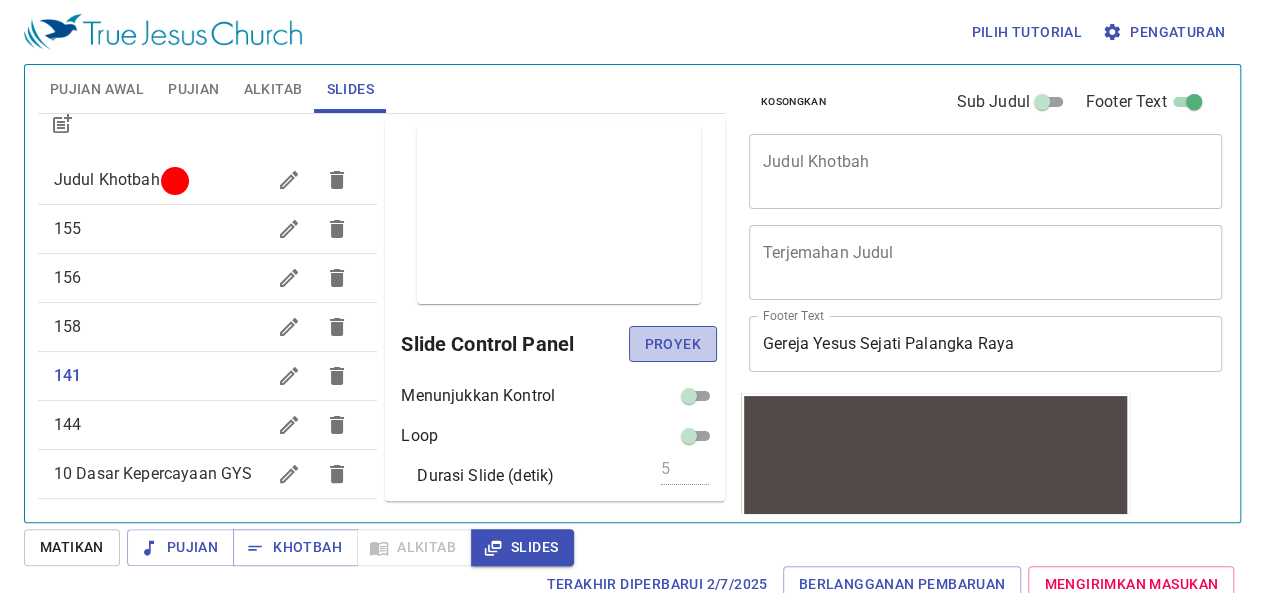 click on "Proyek" at bounding box center (673, 344) 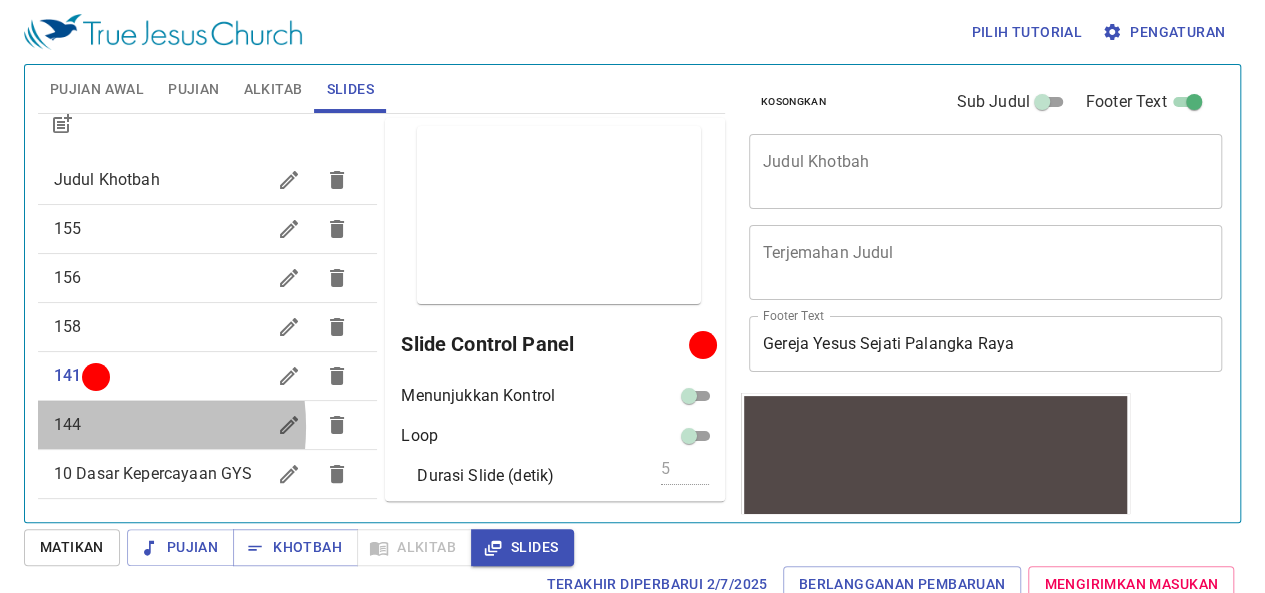 click on "144" at bounding box center [160, 425] 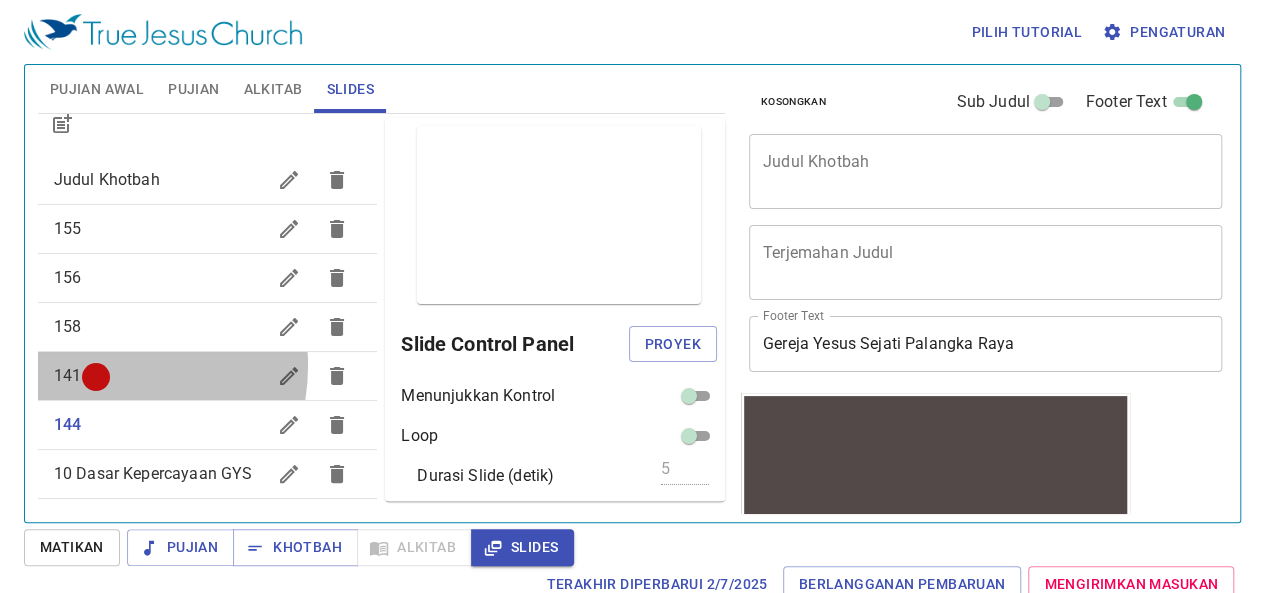click on "141" at bounding box center (160, 376) 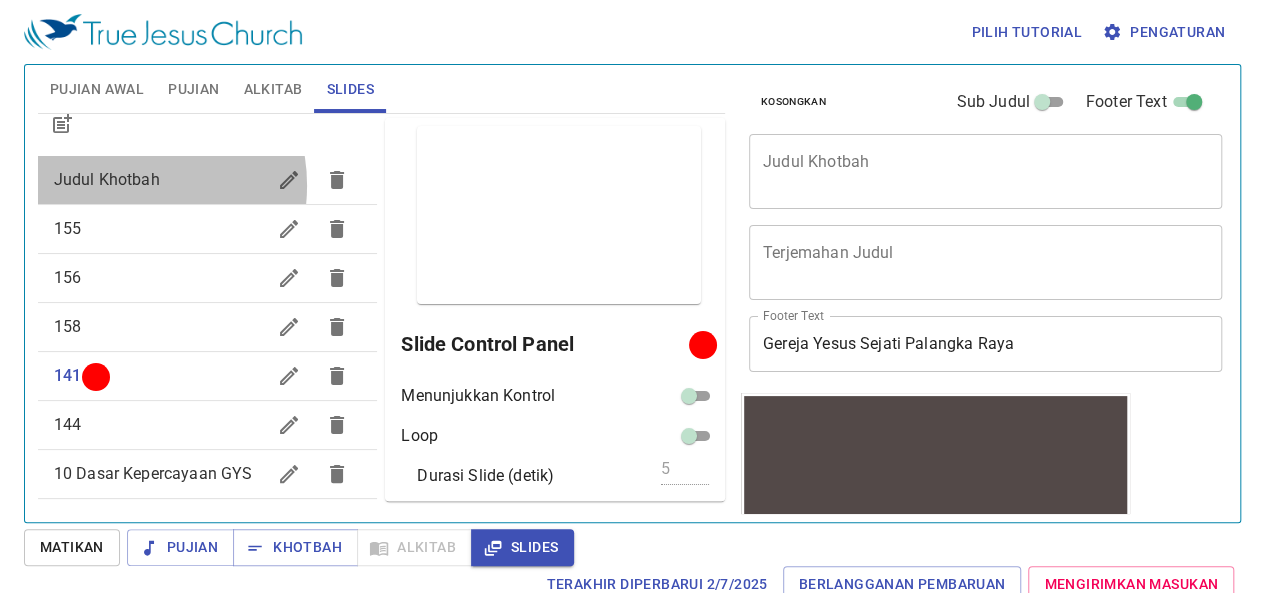click on "Judul Khotbah" at bounding box center [107, 179] 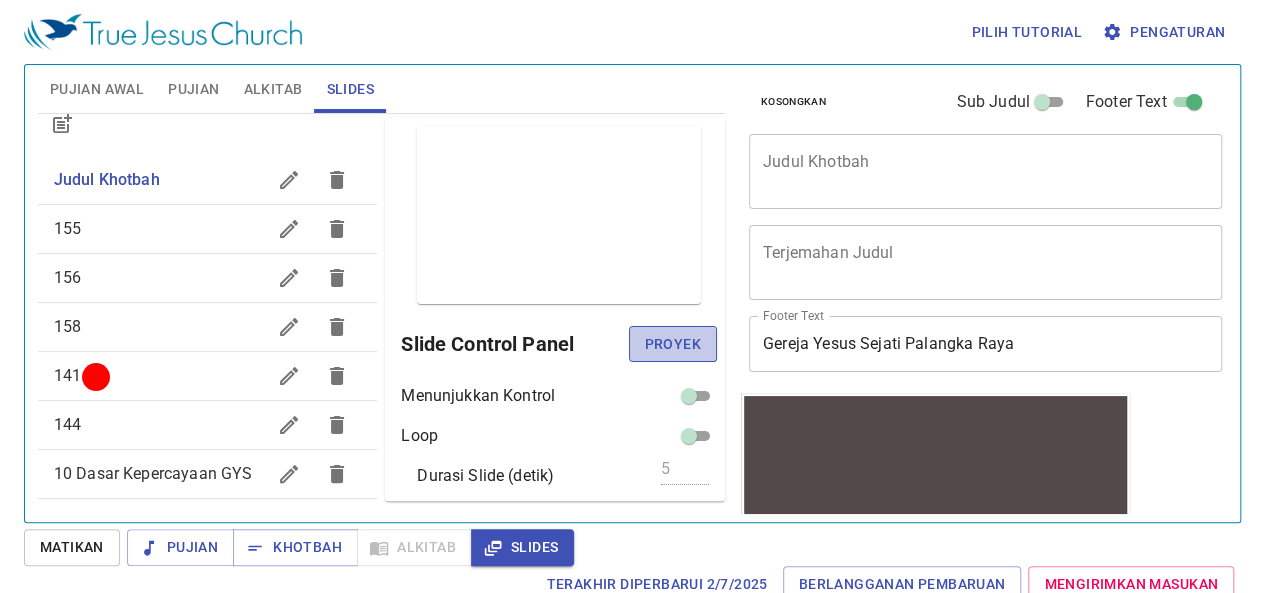 click on "Proyek" at bounding box center (673, 344) 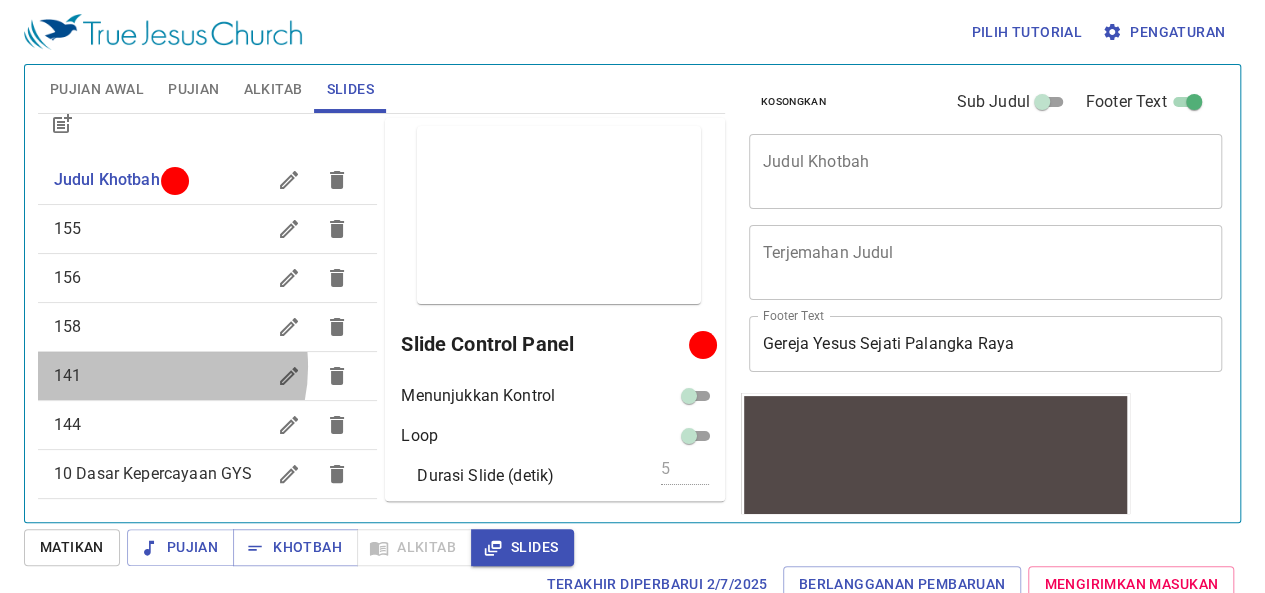 click on "141" at bounding box center [160, 376] 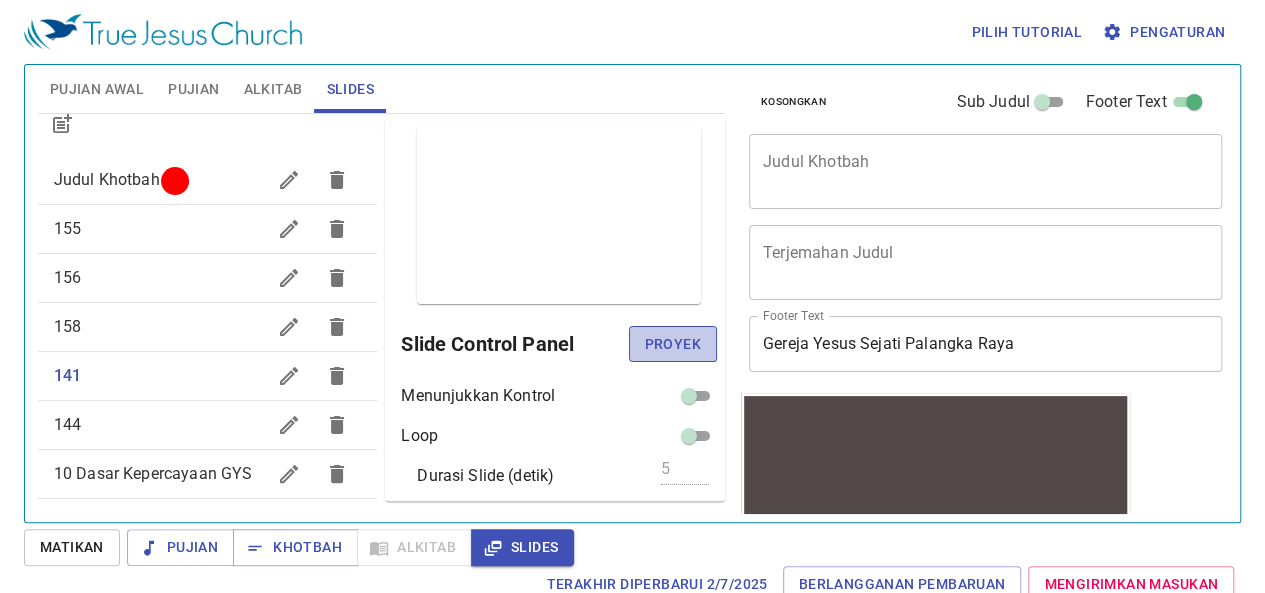 click on "Proyek" at bounding box center [673, 344] 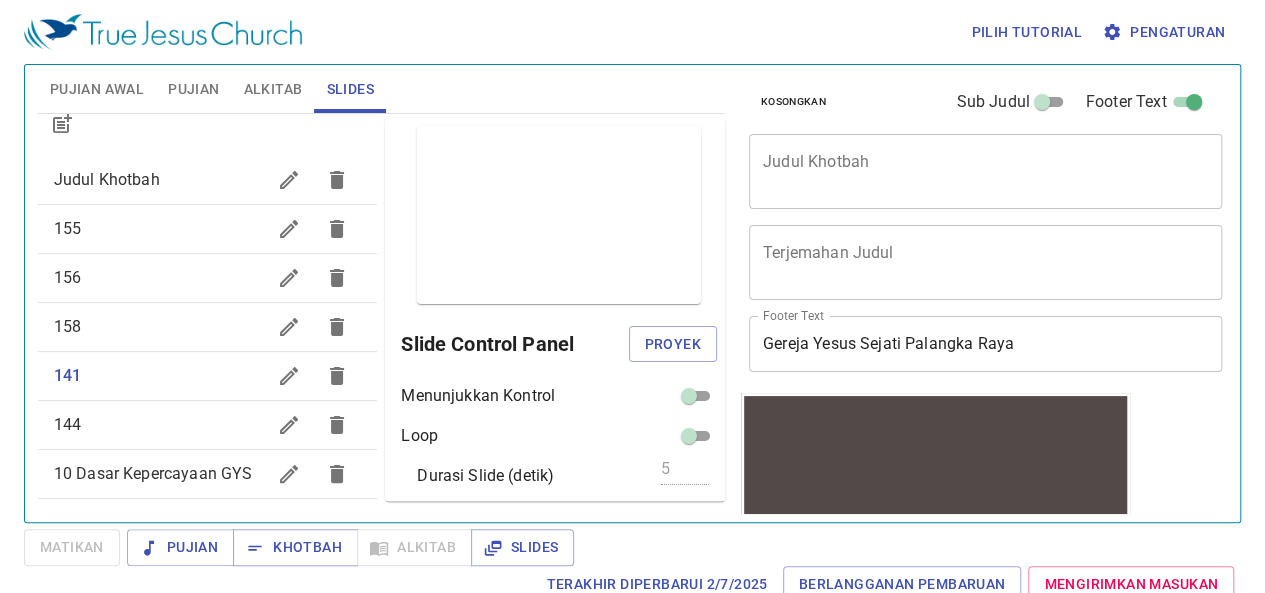 click on "Proyek" at bounding box center (673, 344) 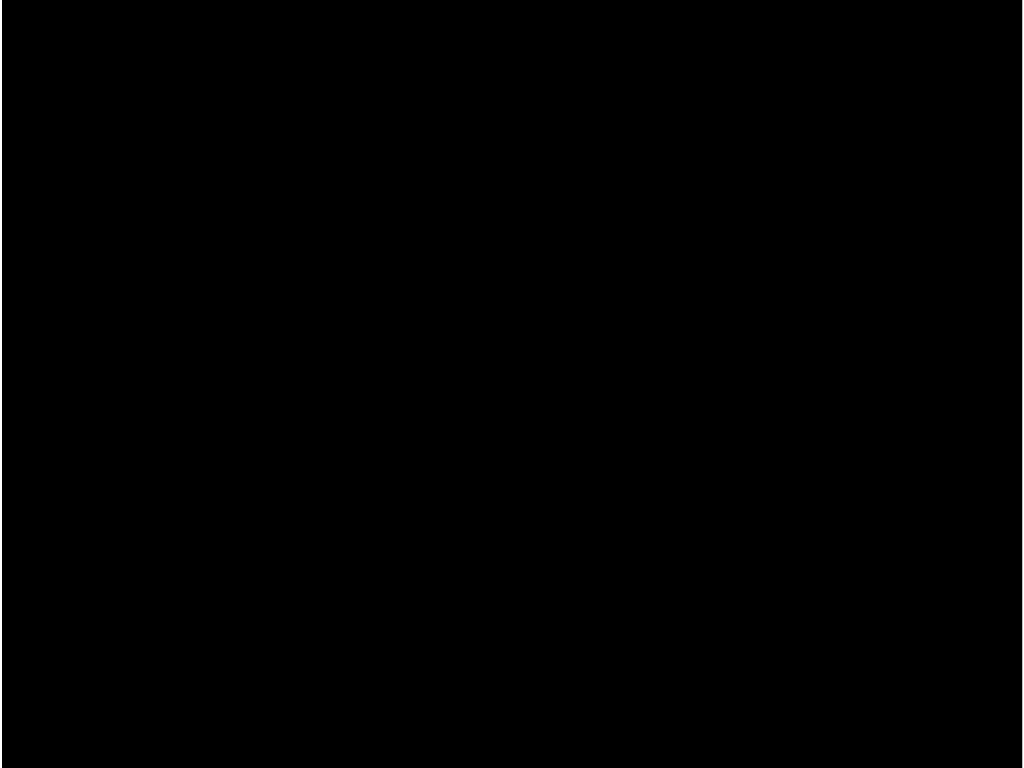 scroll, scrollTop: 0, scrollLeft: 0, axis: both 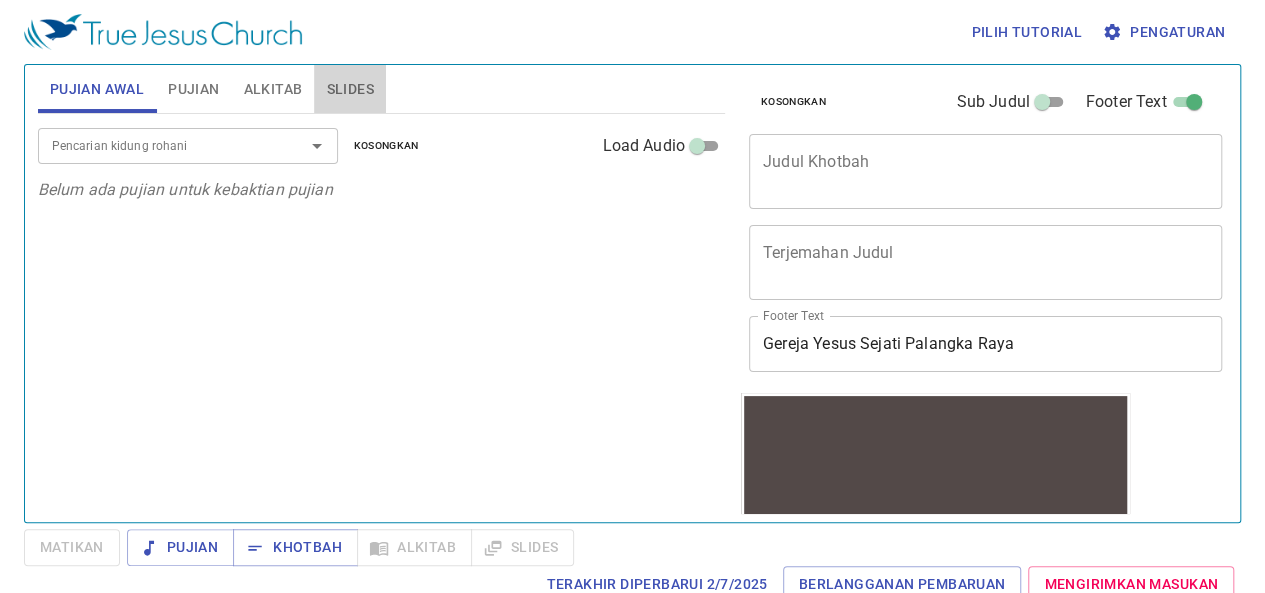 click on "Slides" at bounding box center (349, 89) 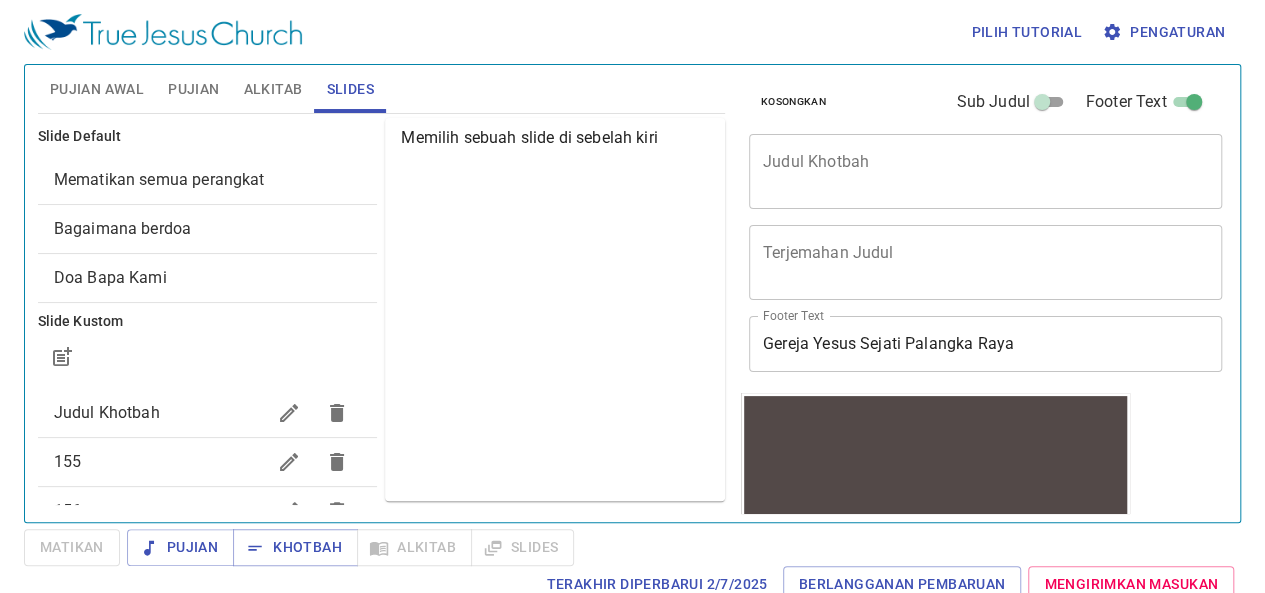 scroll, scrollTop: 270, scrollLeft: 0, axis: vertical 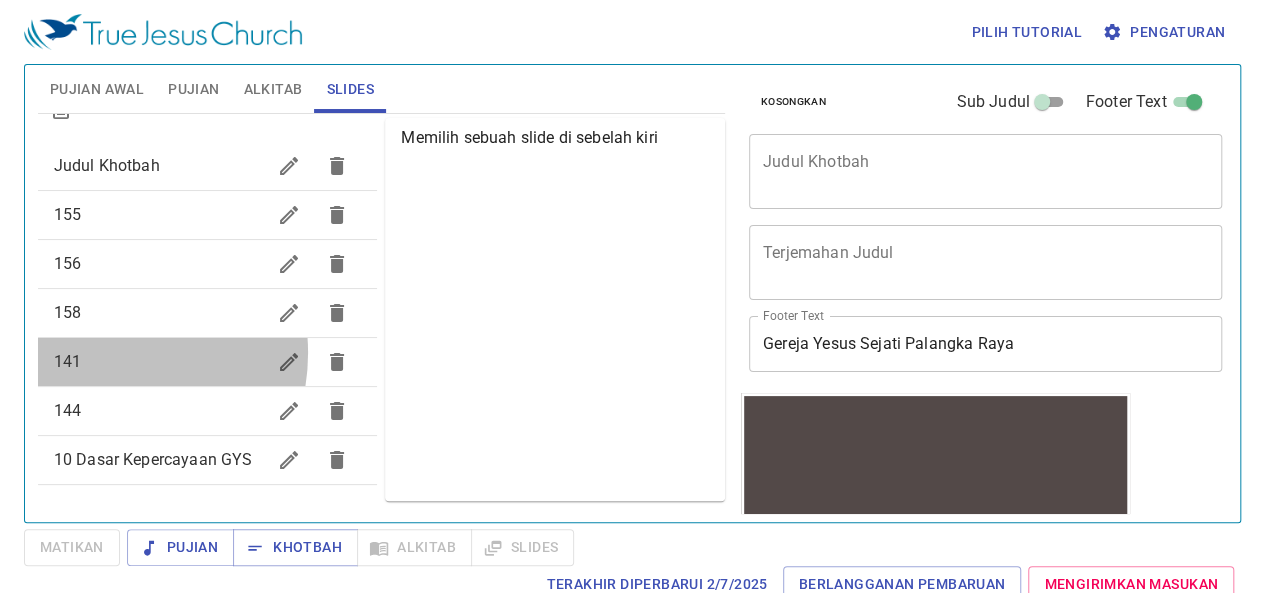 click on "141" at bounding box center (160, 362) 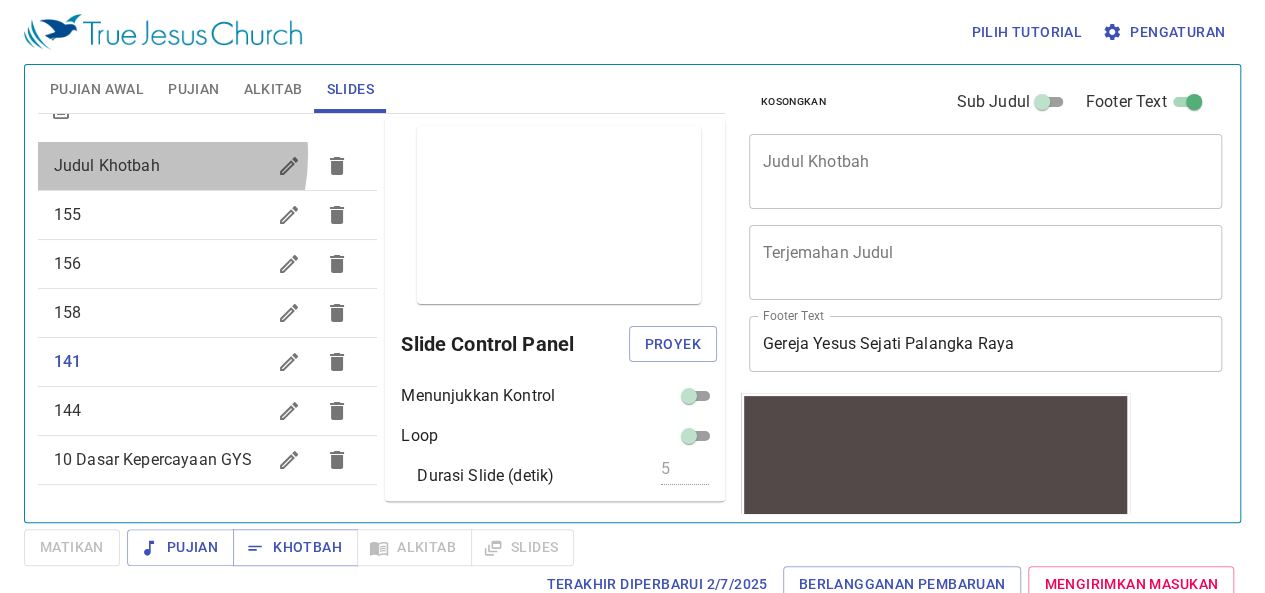 click on "Judul Khotbah" at bounding box center (107, 165) 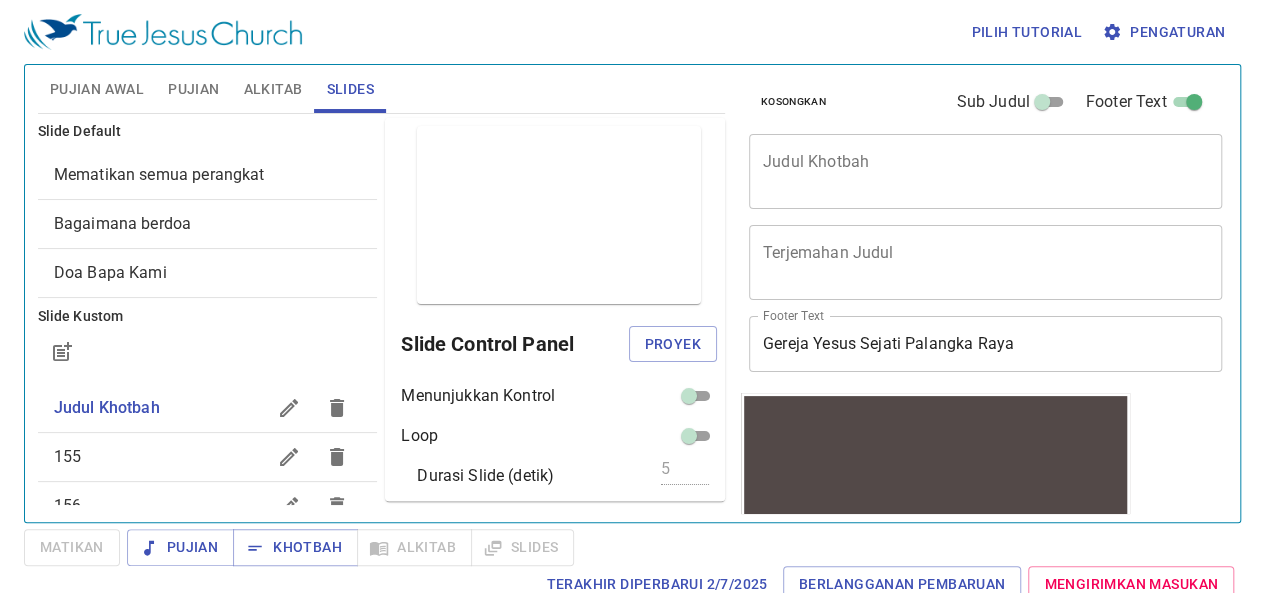 scroll, scrollTop: 0, scrollLeft: 0, axis: both 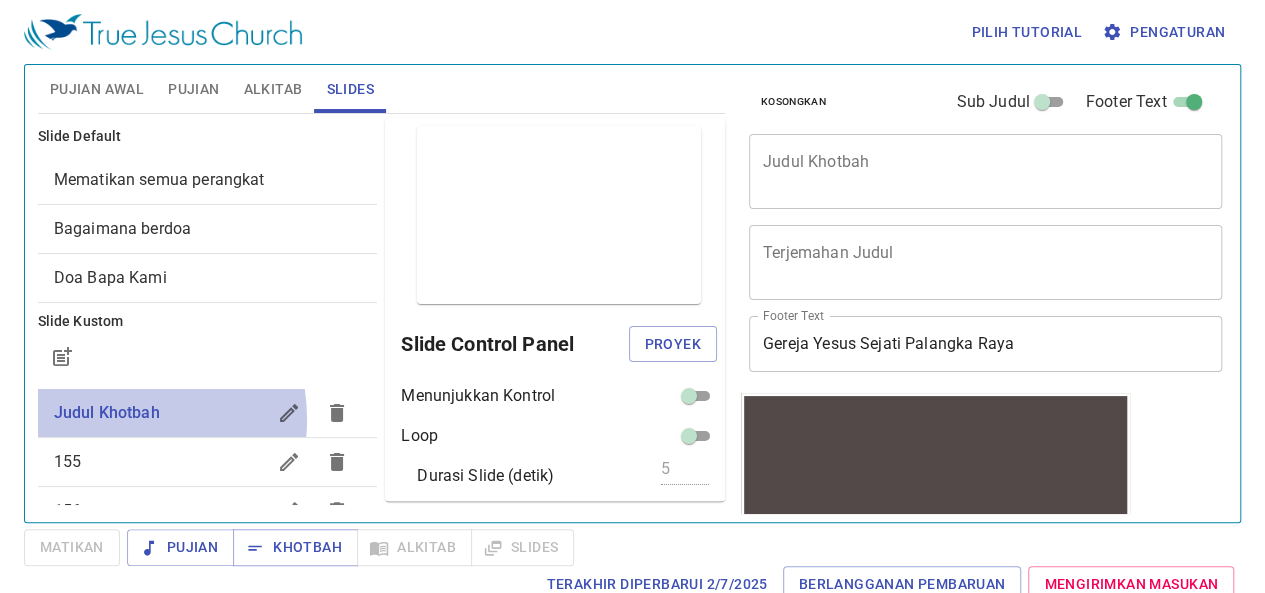 click on "Judul Khotbah" at bounding box center [107, 412] 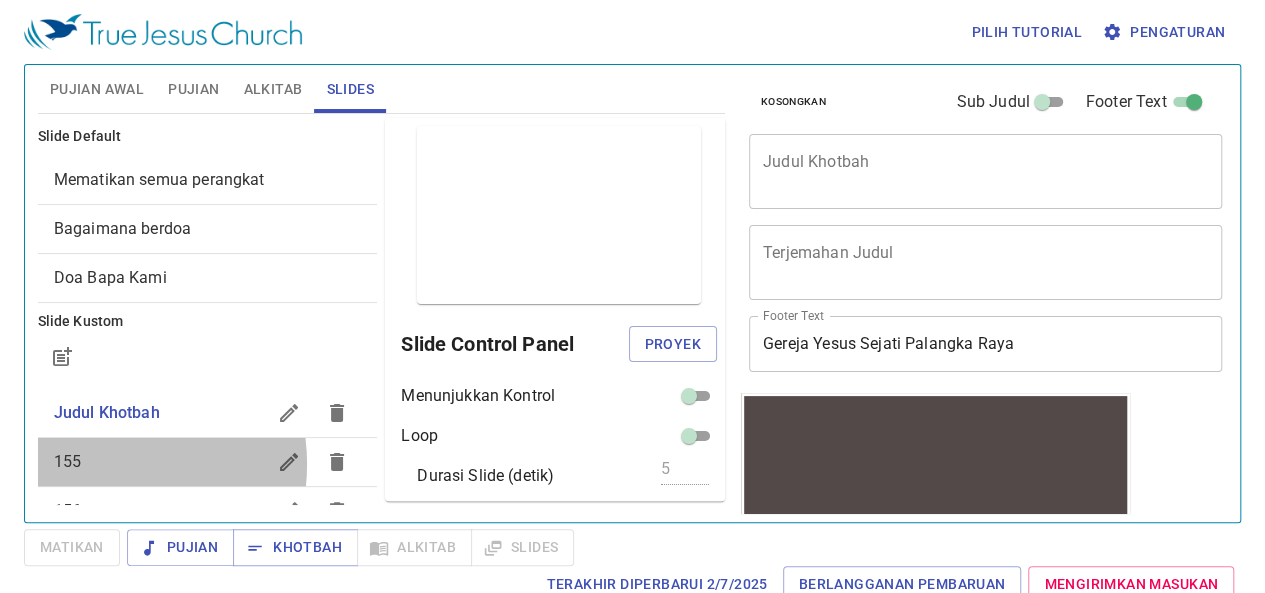 click on "155" at bounding box center (160, 462) 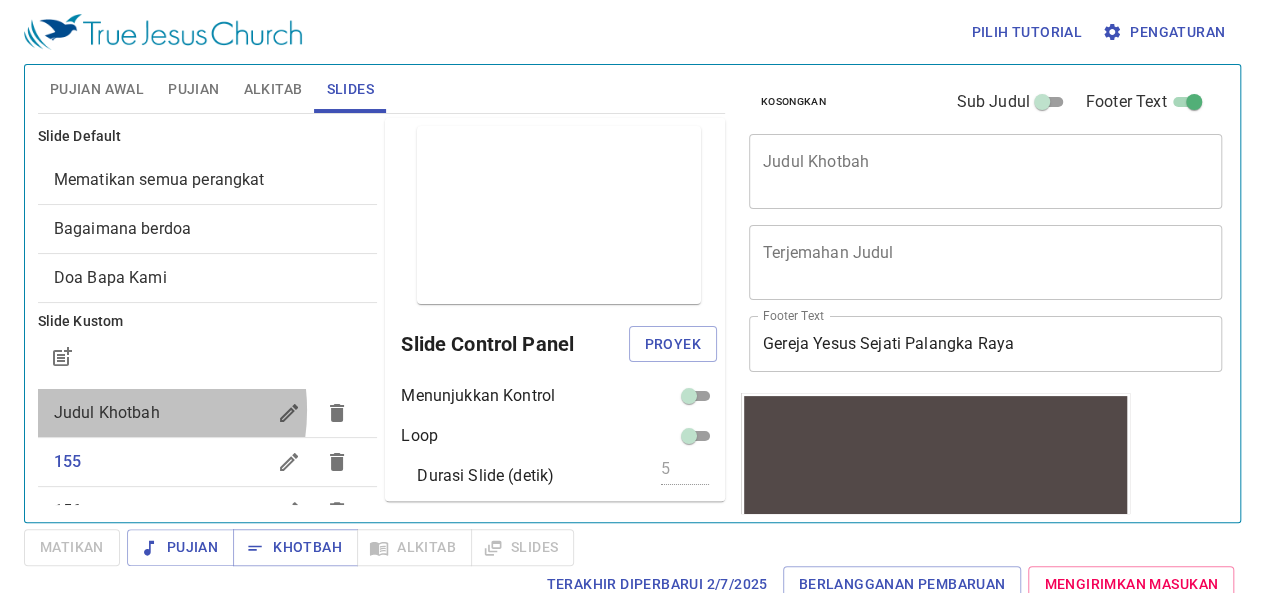 click on "Judul Khotbah" at bounding box center (107, 412) 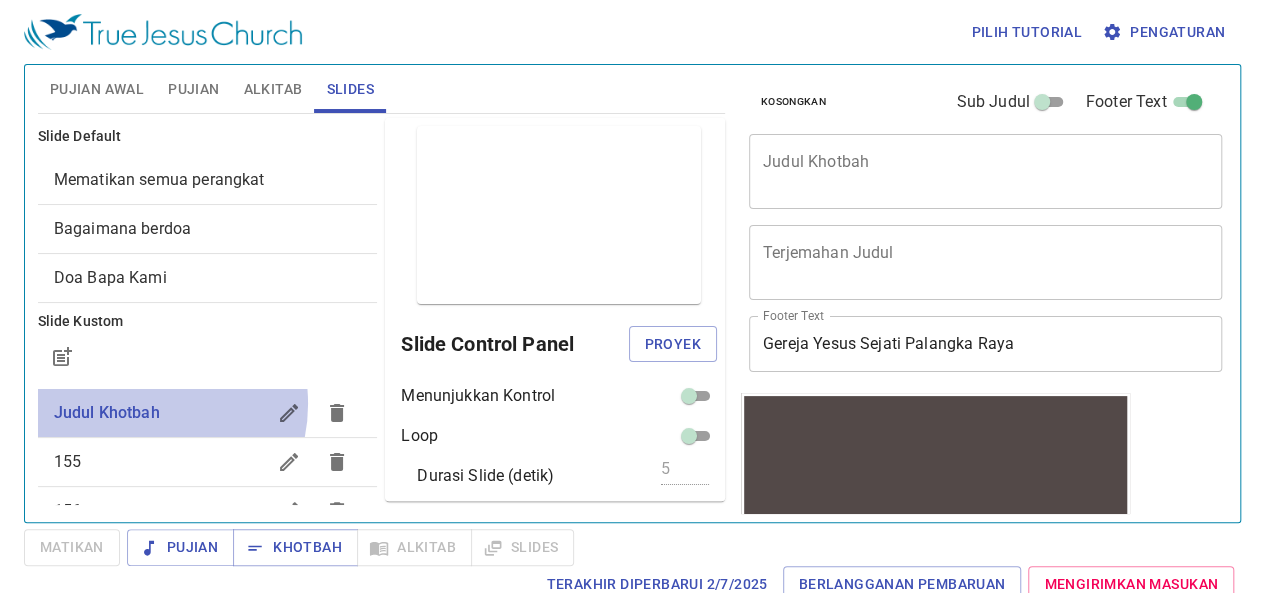 click on "Judul Khotbah" at bounding box center (107, 412) 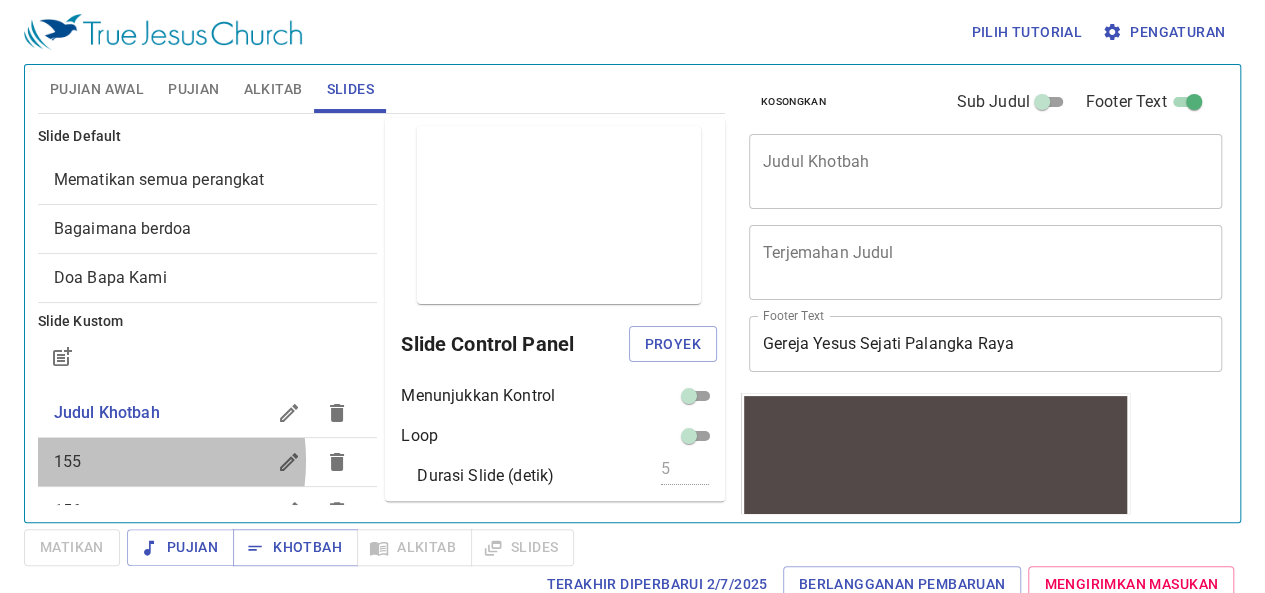 click on "155" at bounding box center [160, 462] 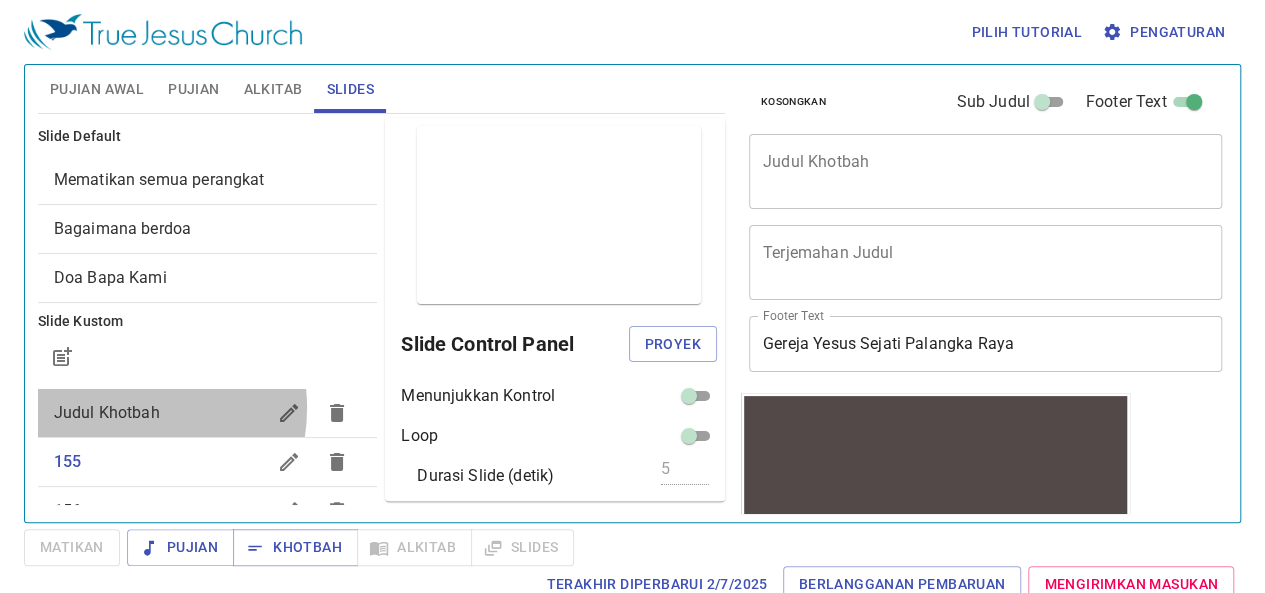 click on "Judul Khotbah" at bounding box center (107, 412) 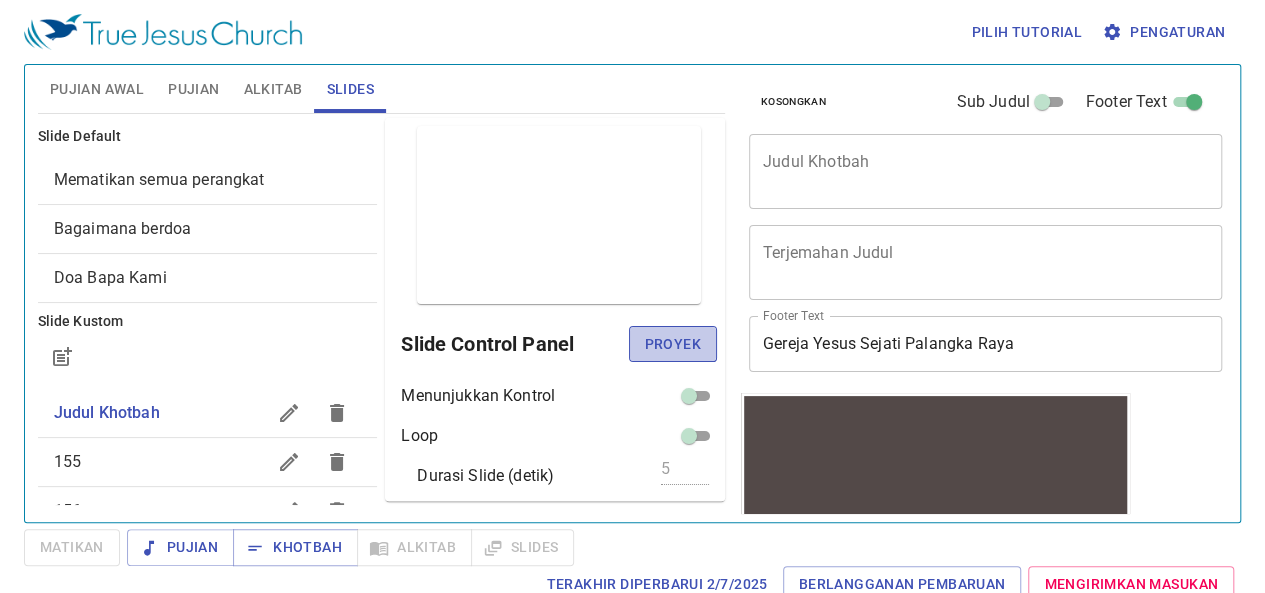 click on "Proyek" at bounding box center [673, 344] 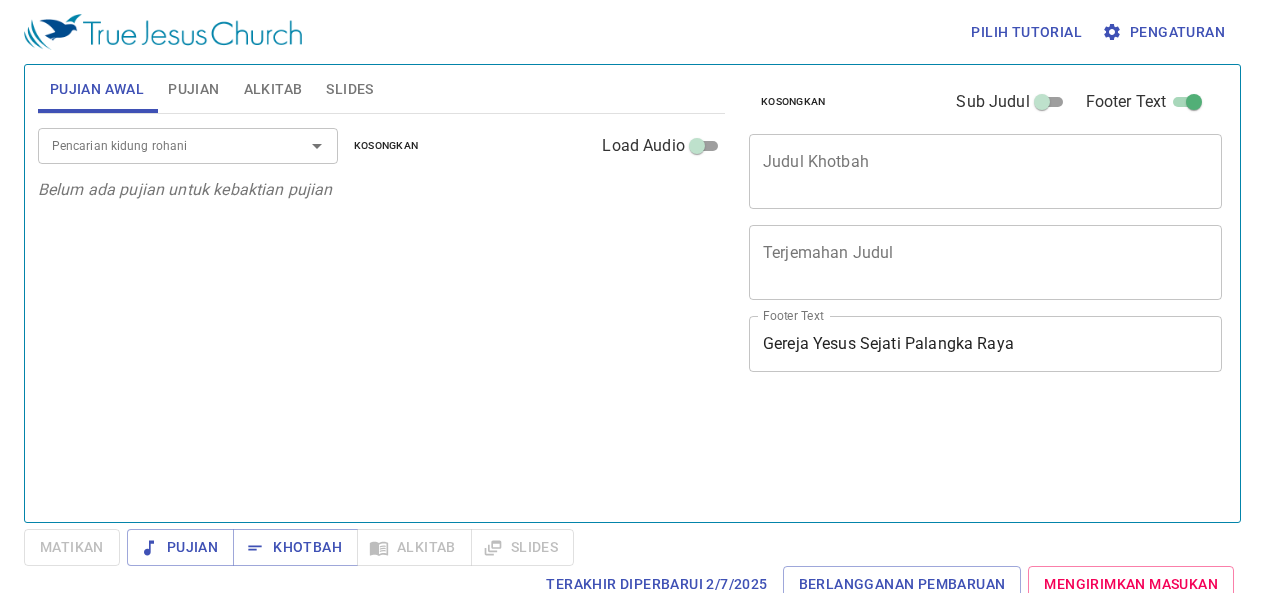 scroll, scrollTop: 0, scrollLeft: 0, axis: both 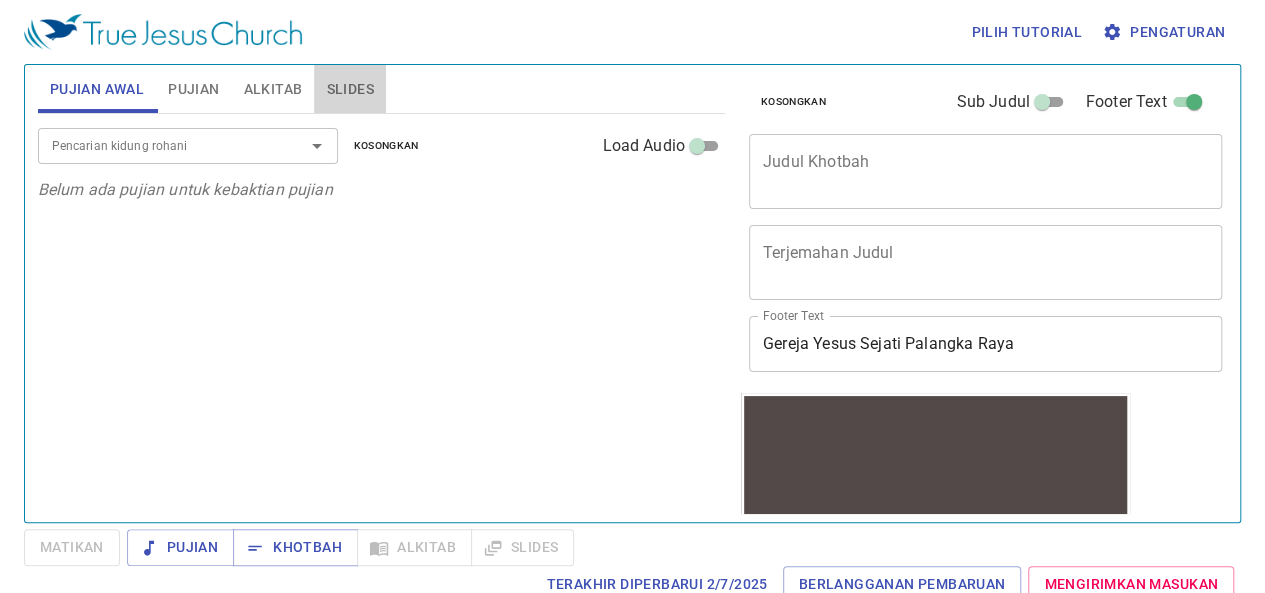 click on "Slides" at bounding box center [349, 89] 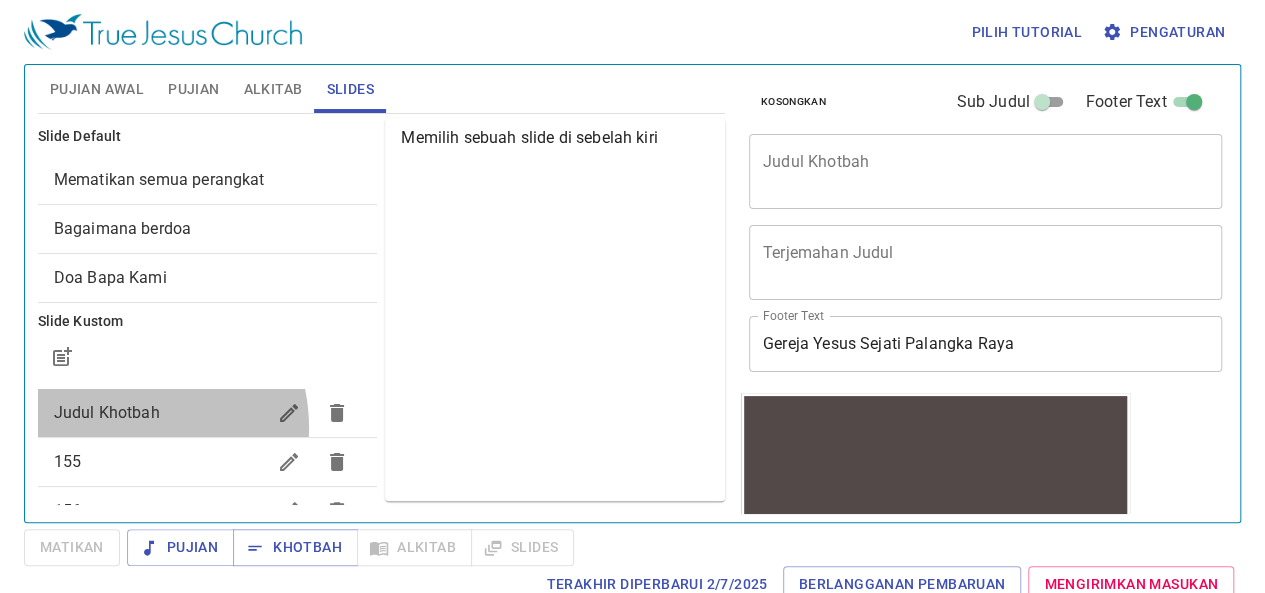 click on "Judul Khotbah" at bounding box center (208, 413) 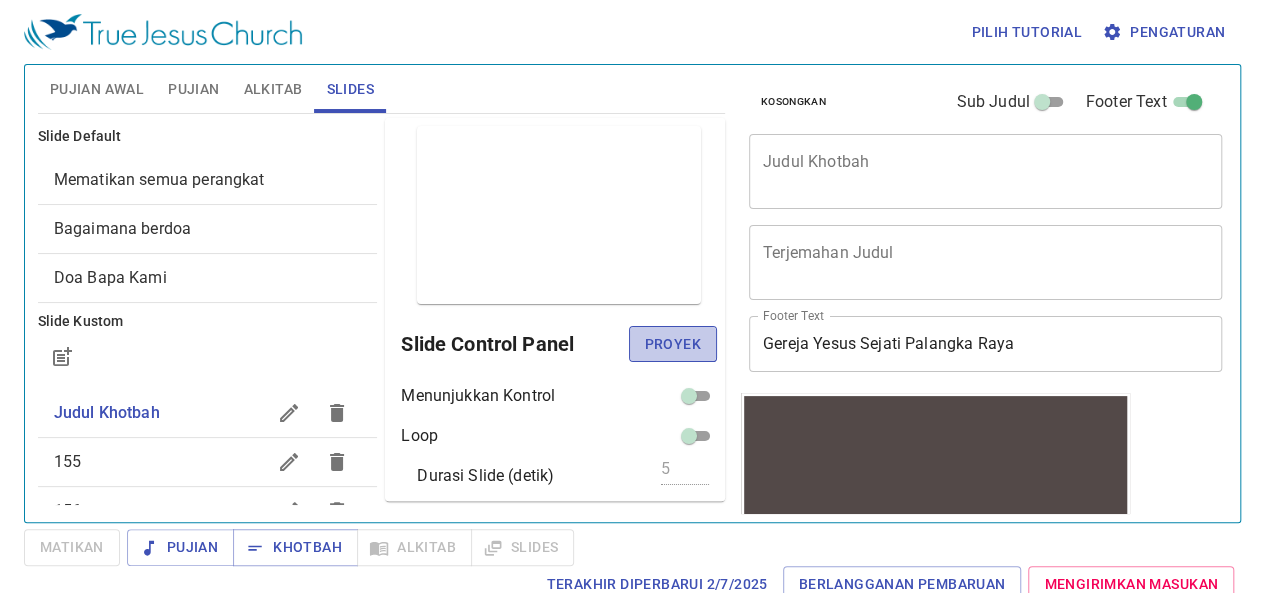 click on "Proyek" at bounding box center (673, 344) 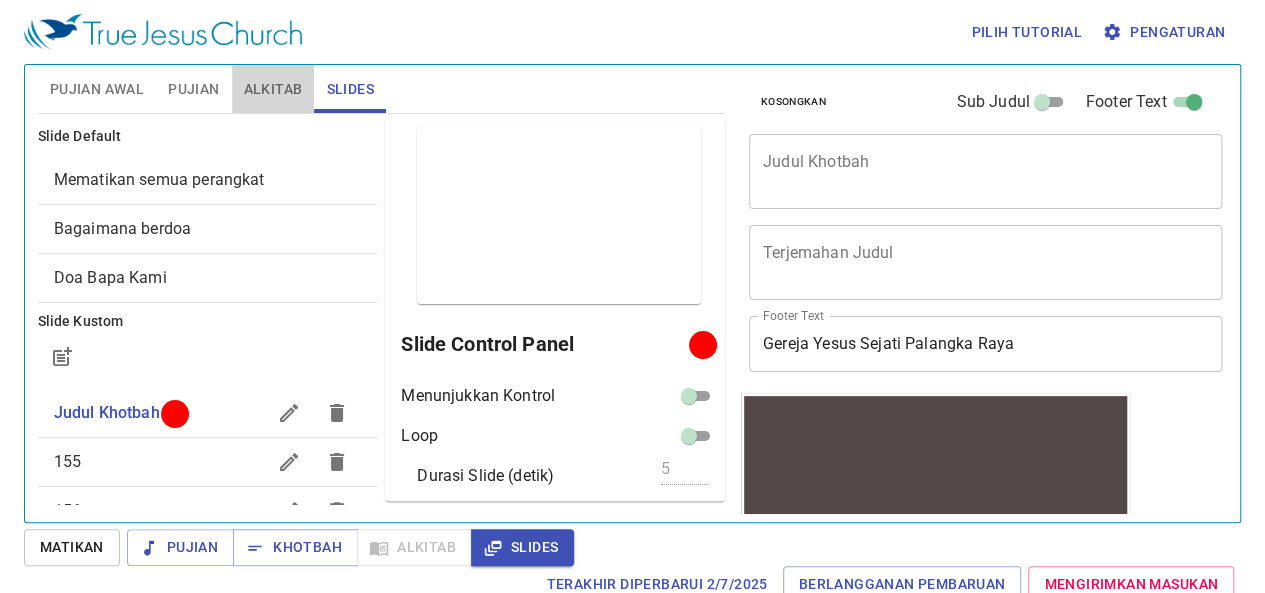 click on "Alkitab" at bounding box center (273, 89) 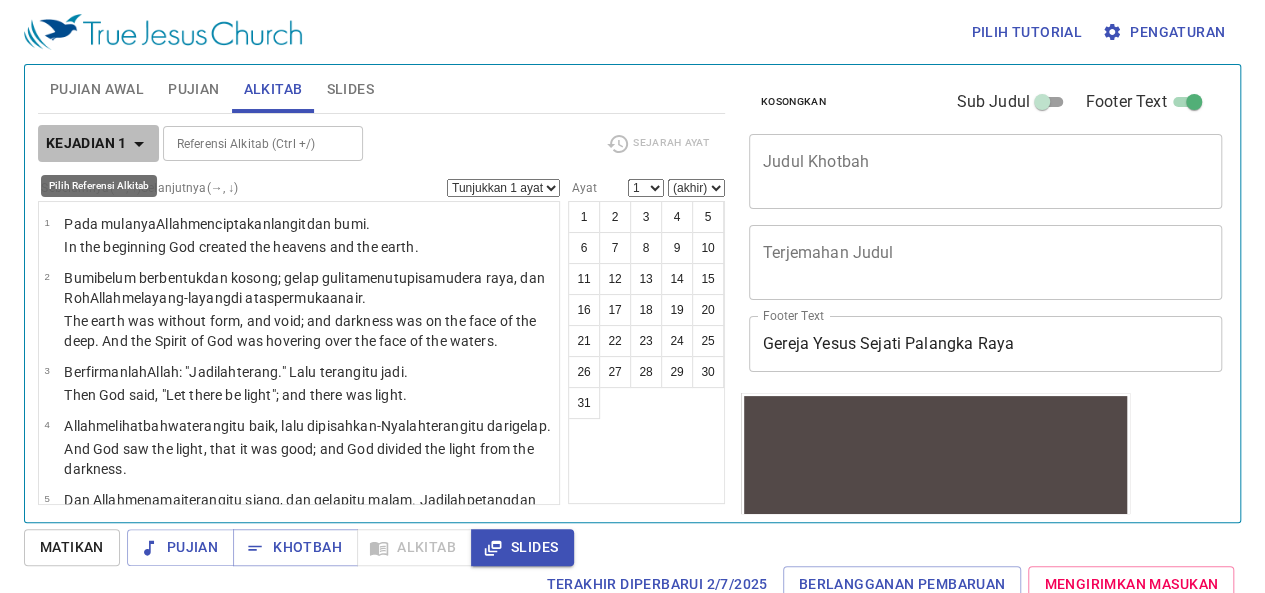 click on "Kejadian 1" at bounding box center (86, 143) 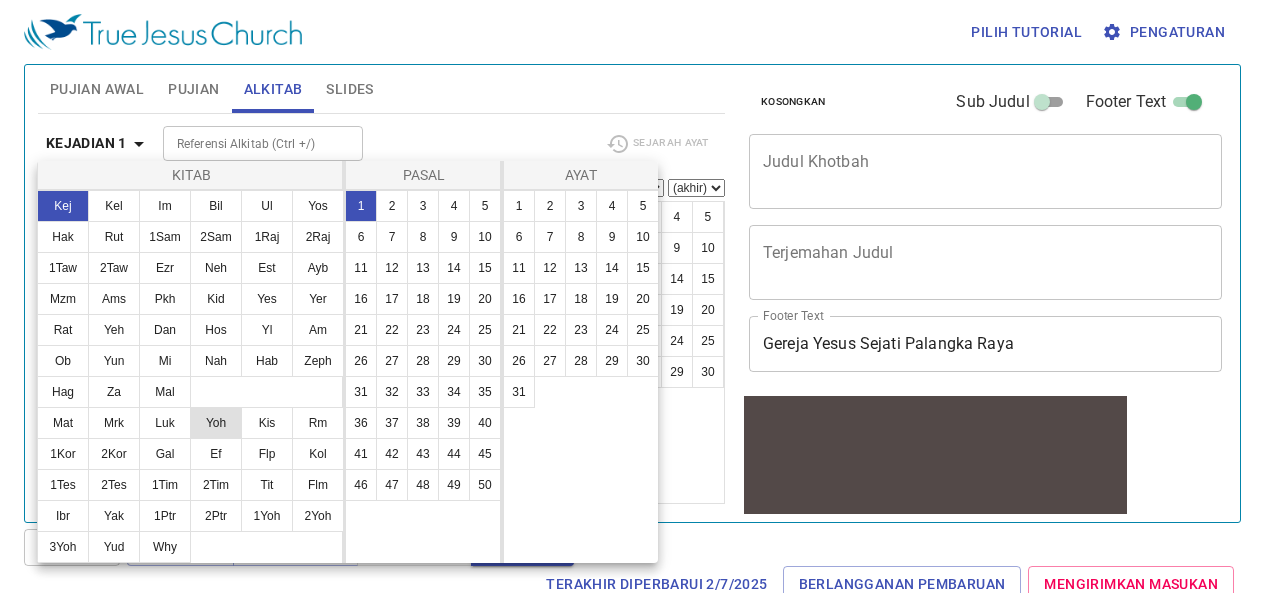 click on "Yoh" at bounding box center [216, 423] 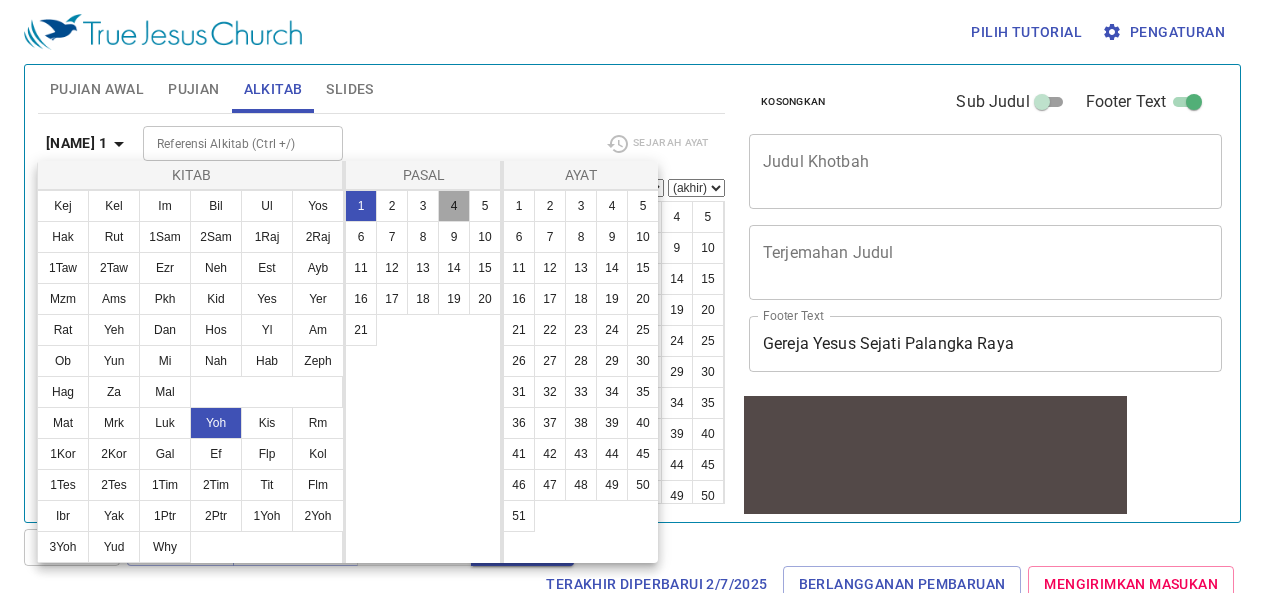 click on "4" at bounding box center (454, 206) 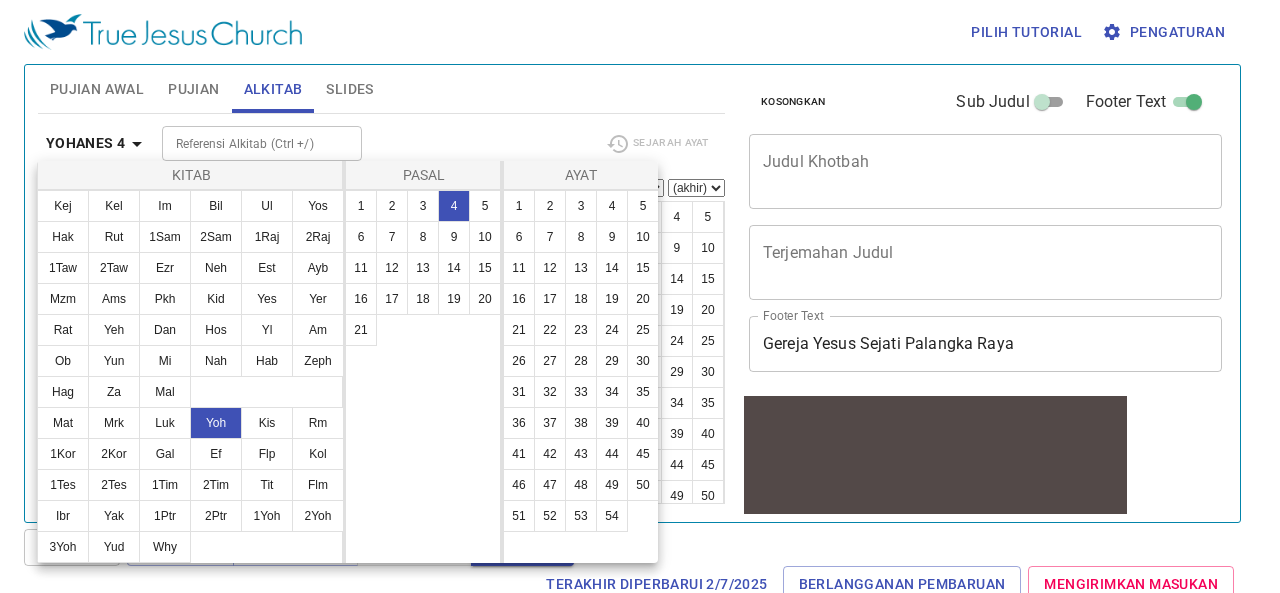 click at bounding box center (640, 296) 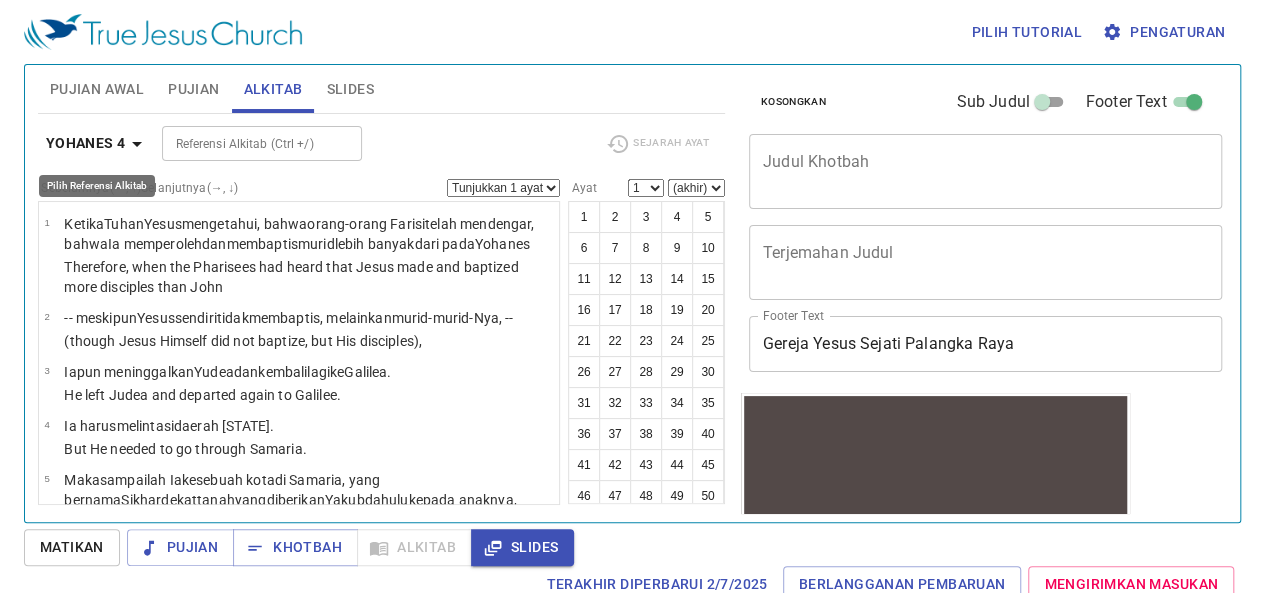 click on "Yohanes 4" at bounding box center (86, 143) 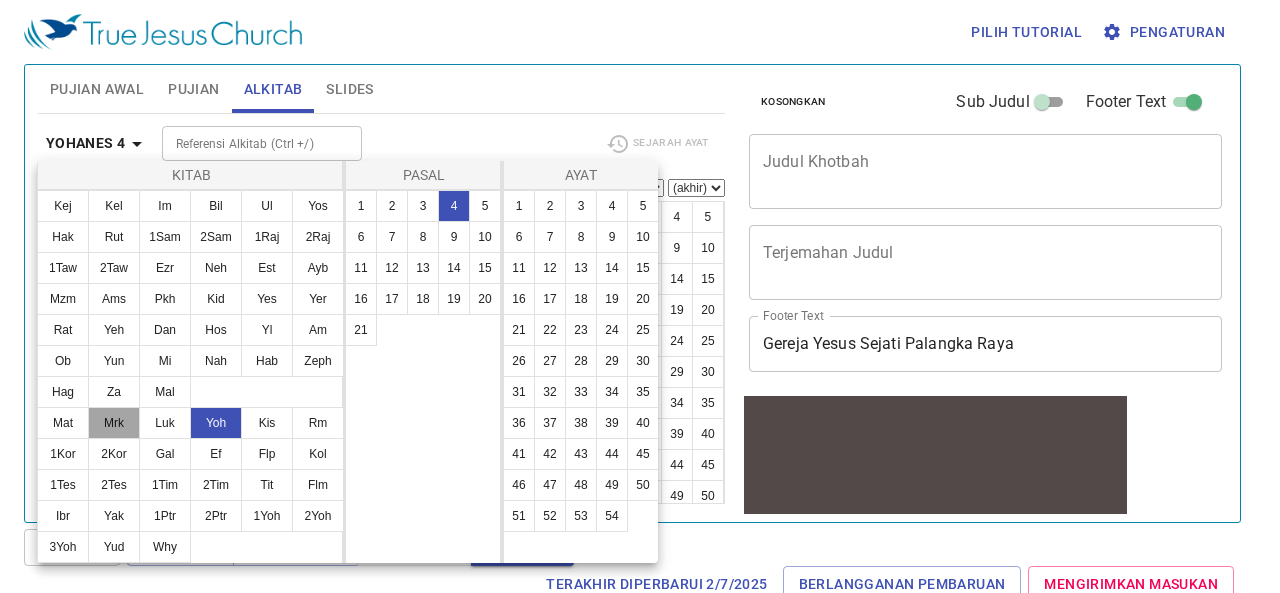 click on "Mrk" at bounding box center (114, 423) 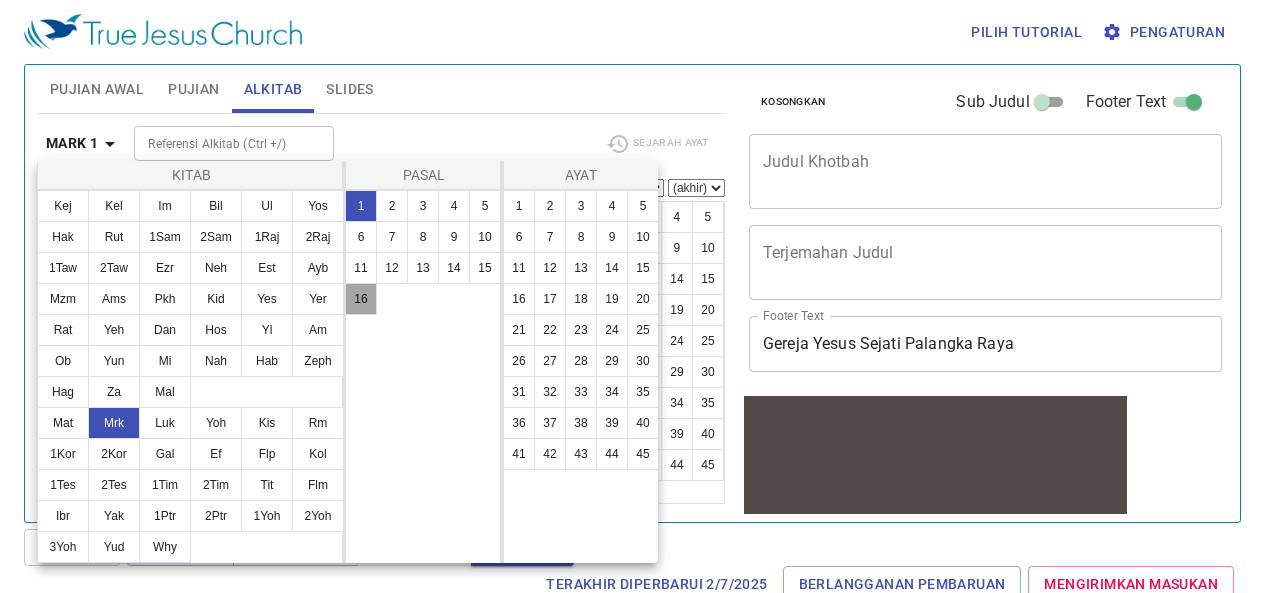 click on "16" at bounding box center [361, 299] 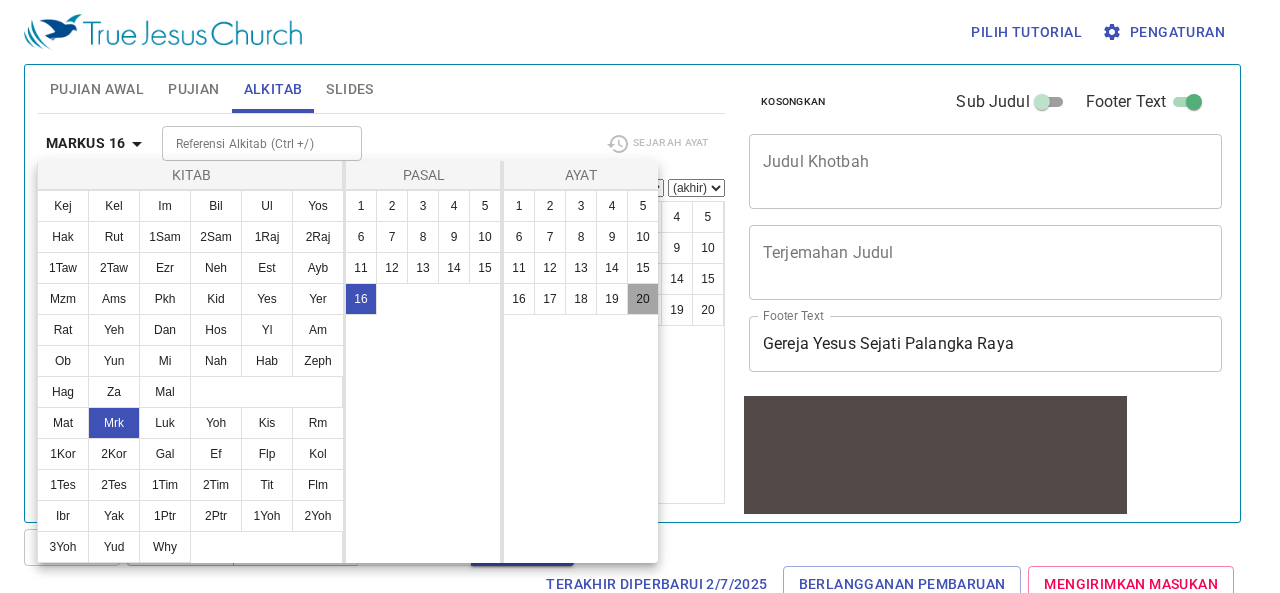 click on "20" at bounding box center [643, 299] 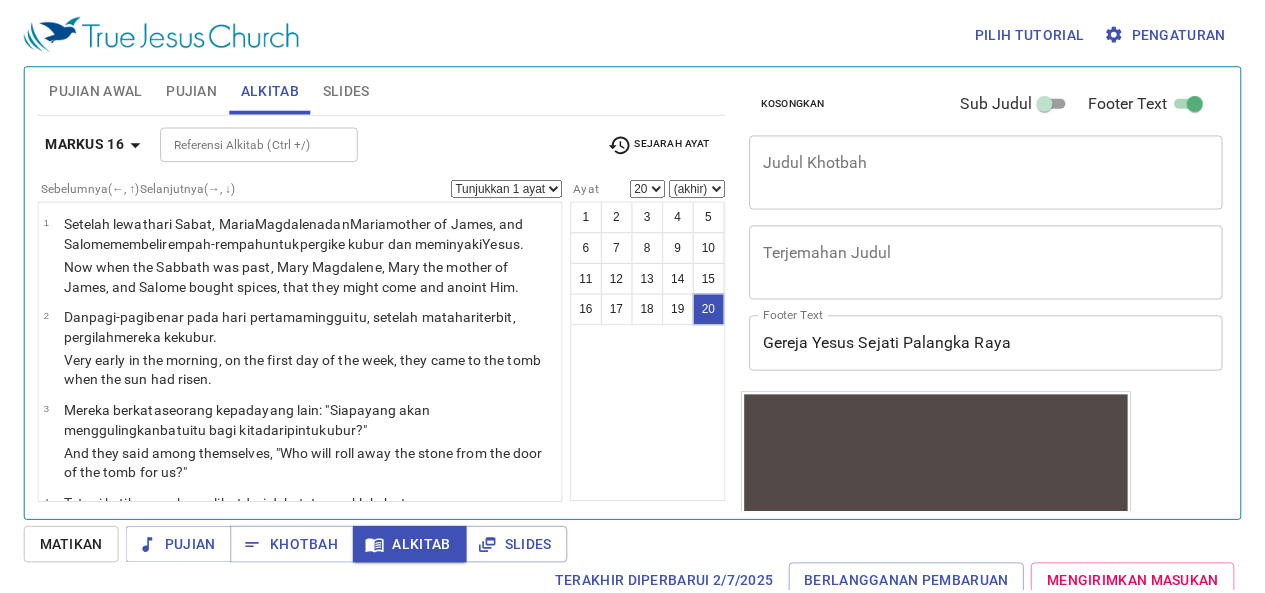 scroll, scrollTop: 9, scrollLeft: 0, axis: vertical 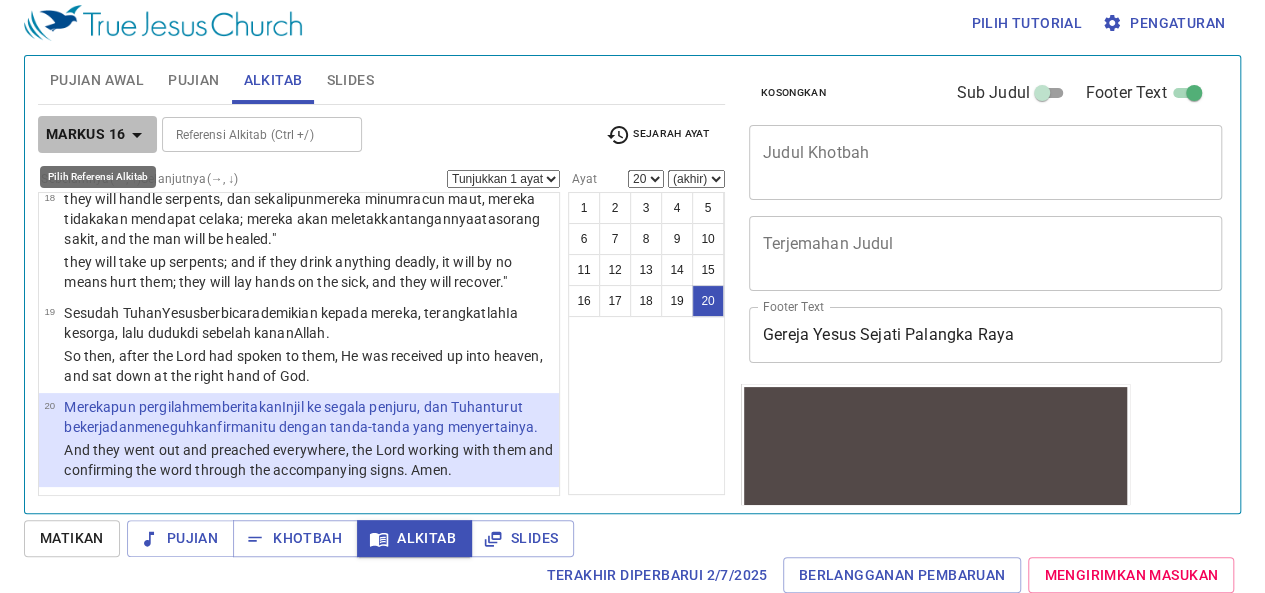 click on "Markus 16" at bounding box center [86, 134] 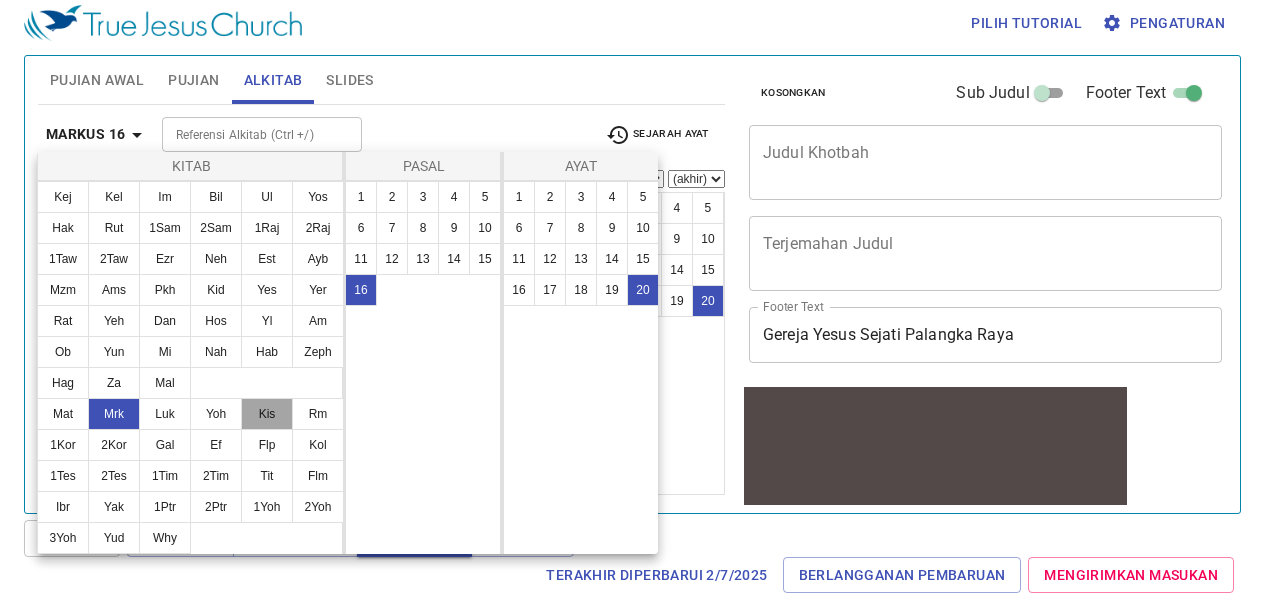 click on "Kis" at bounding box center [267, 414] 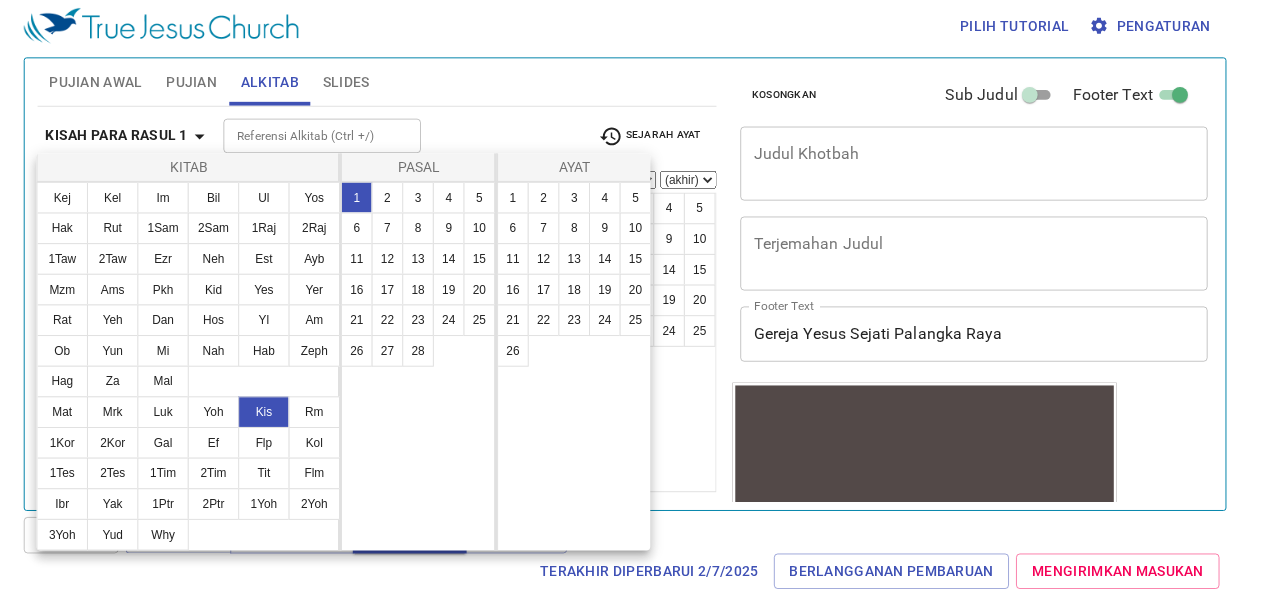 scroll, scrollTop: 0, scrollLeft: 0, axis: both 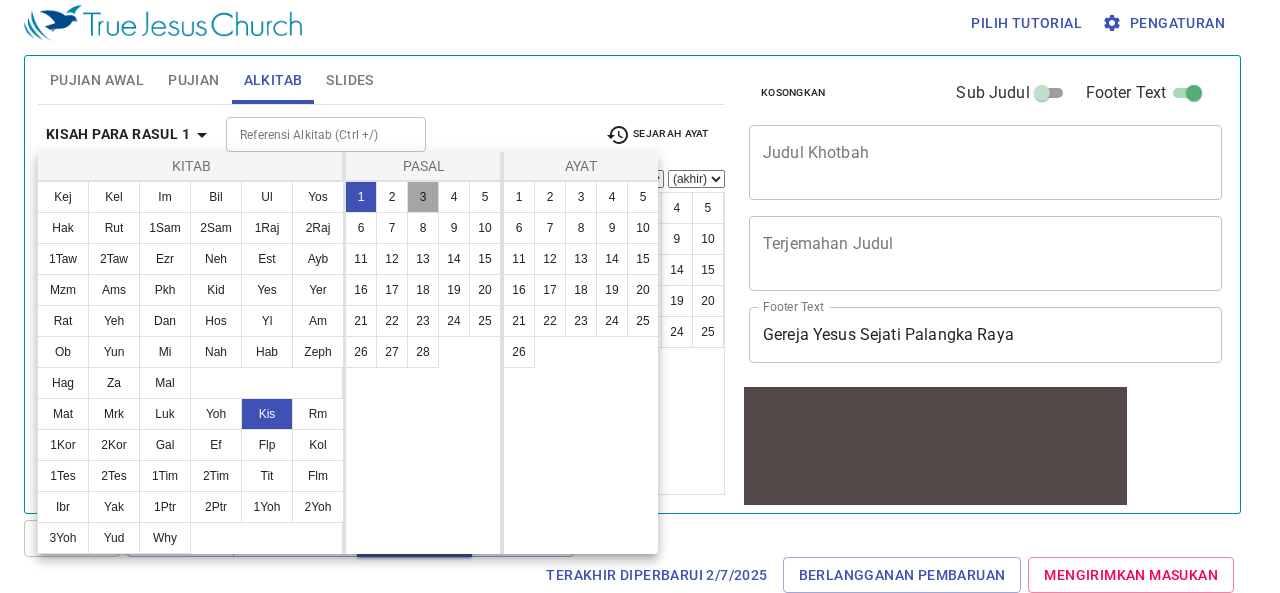 click on "3" at bounding box center [423, 197] 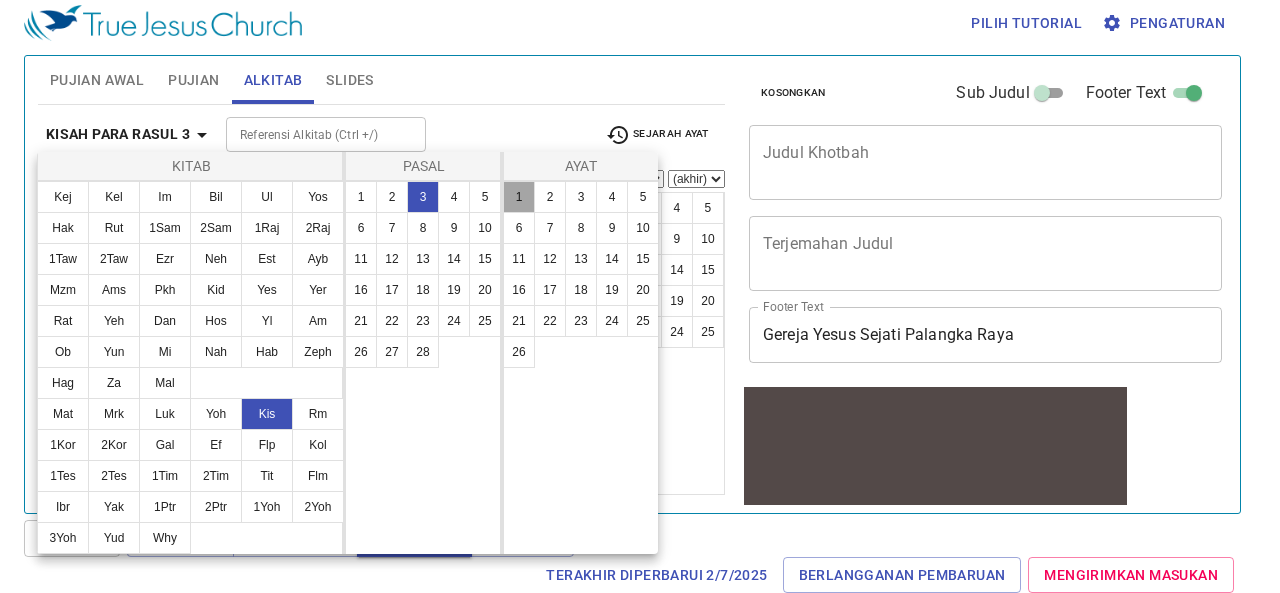 click on "1" at bounding box center [519, 197] 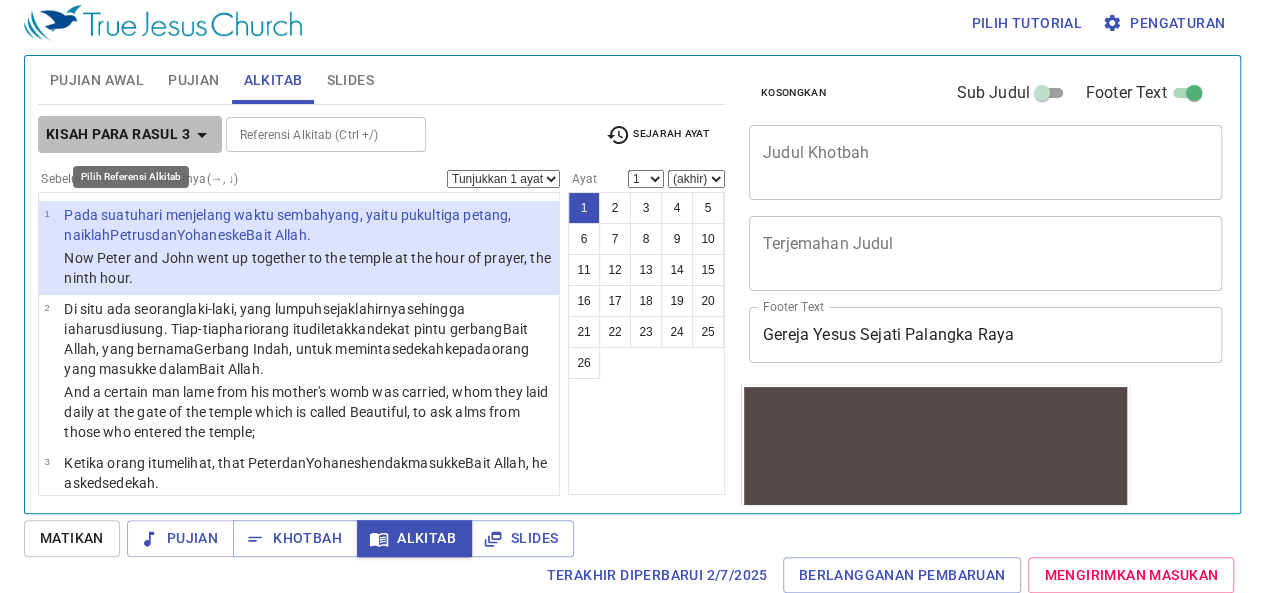 click on "Kisah Para Rasul 3" at bounding box center [118, 134] 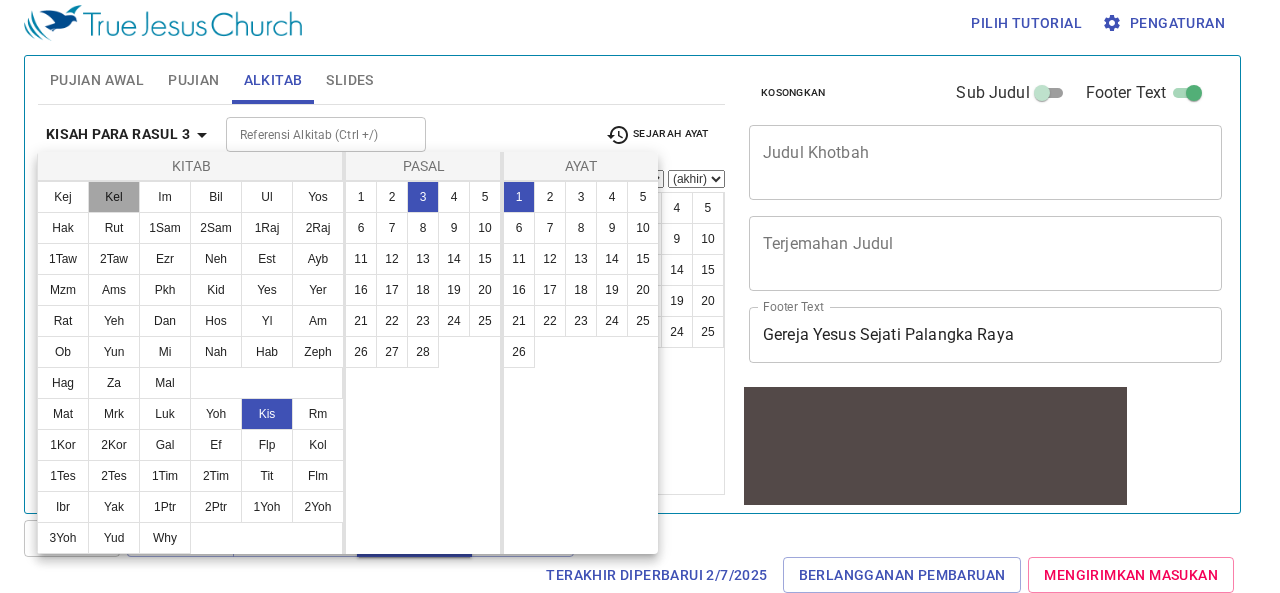 click on "Kel" at bounding box center (114, 197) 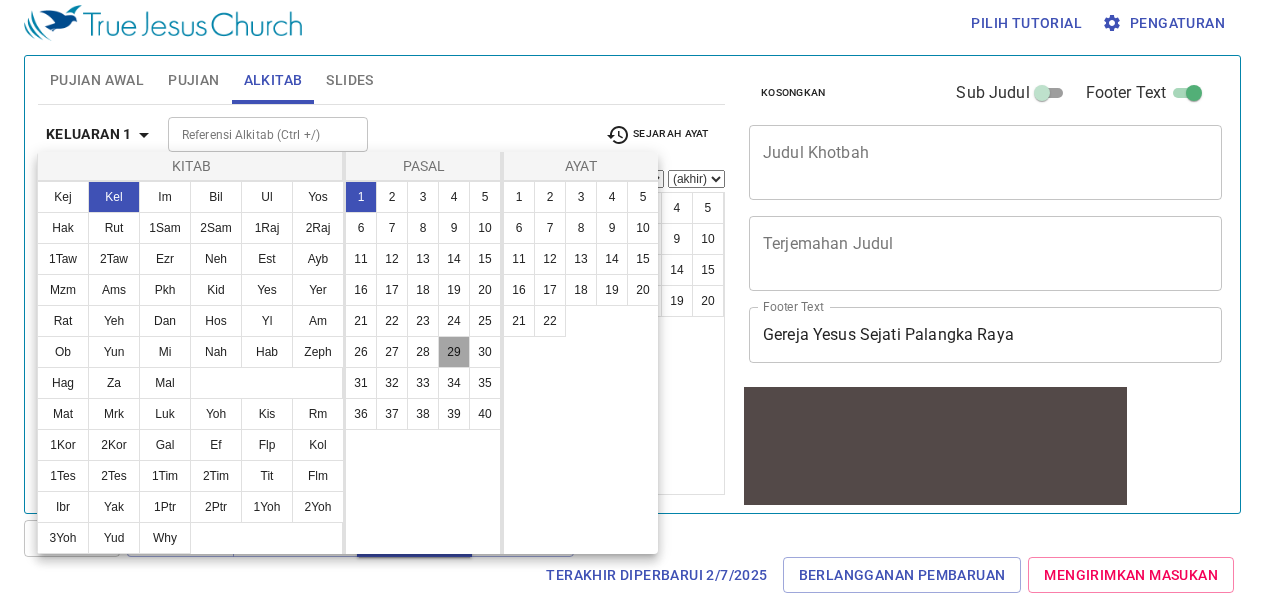 click on "29" at bounding box center [454, 352] 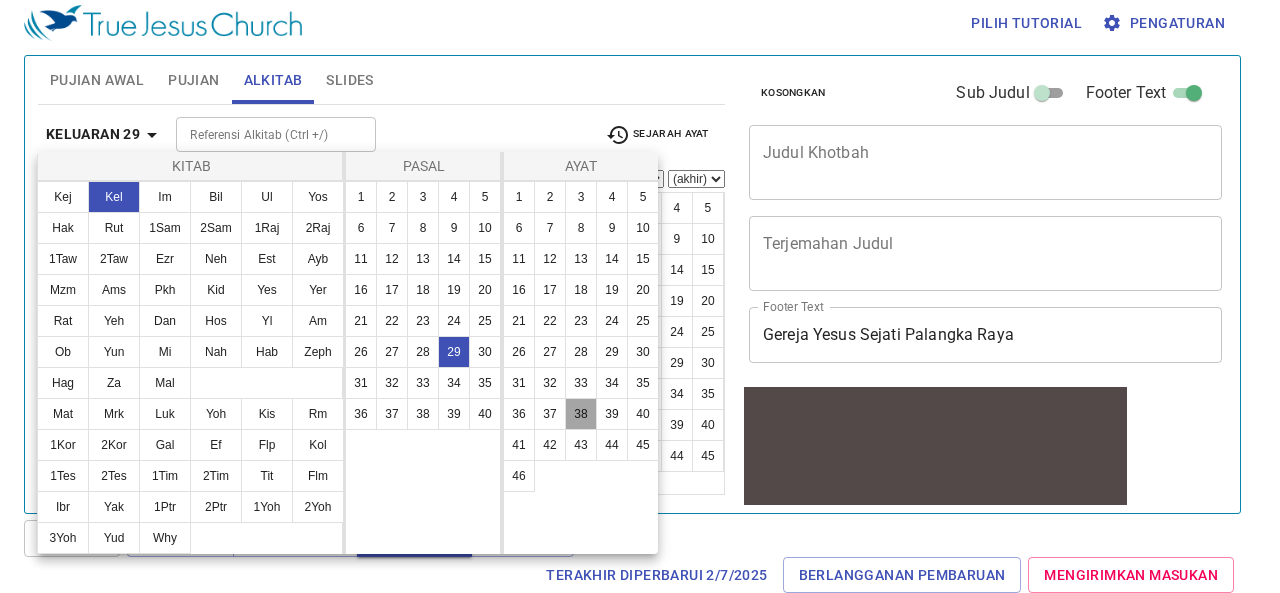 click on "38" at bounding box center [581, 414] 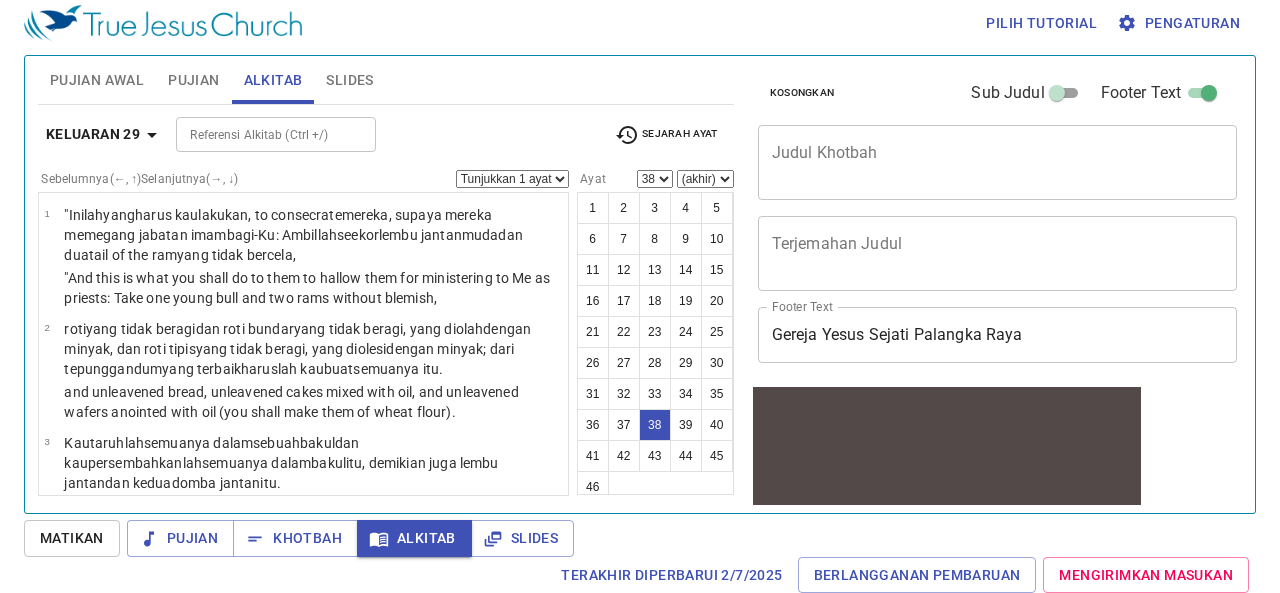 scroll, scrollTop: 4402, scrollLeft: 0, axis: vertical 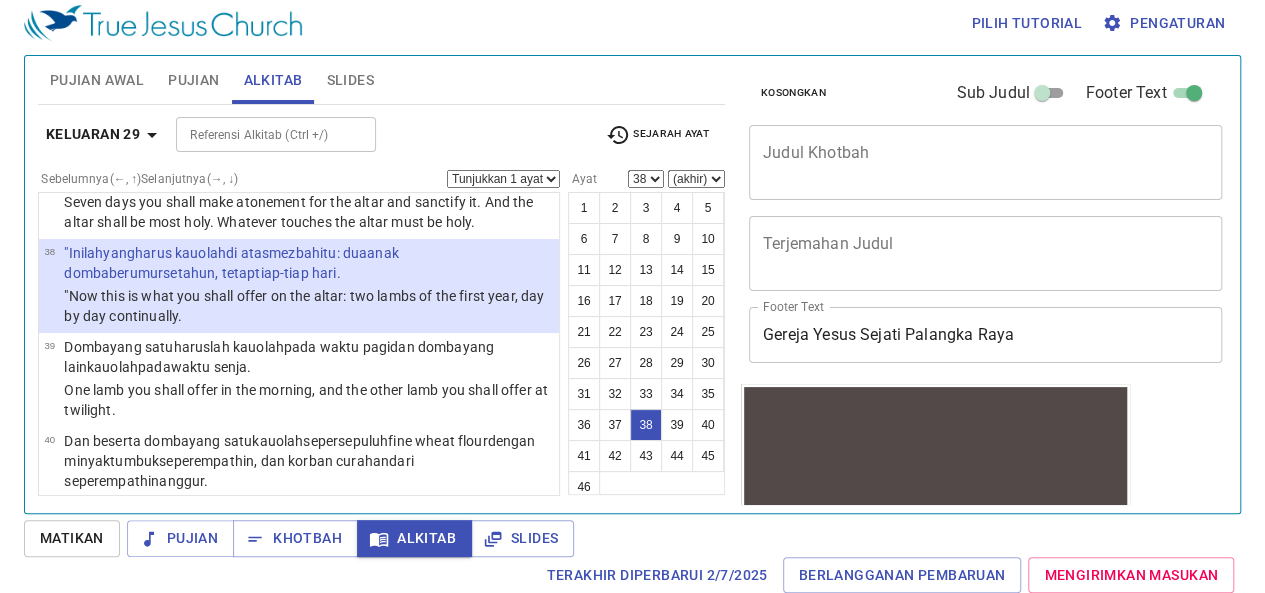 type 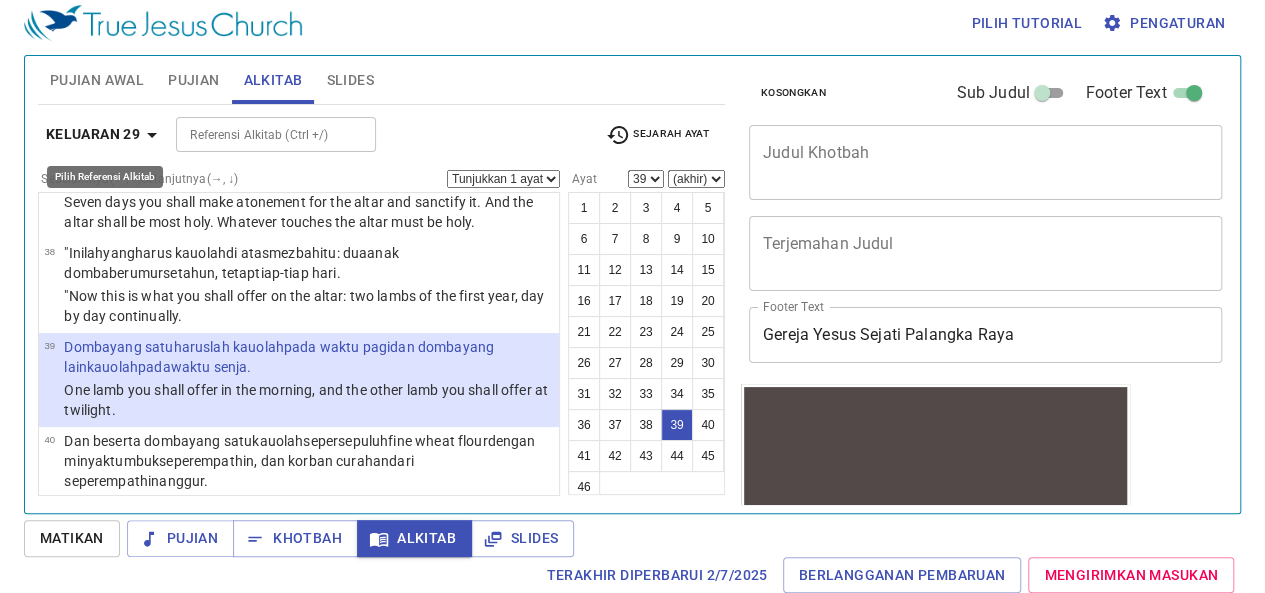 click on "Keluaran 29" at bounding box center (93, 134) 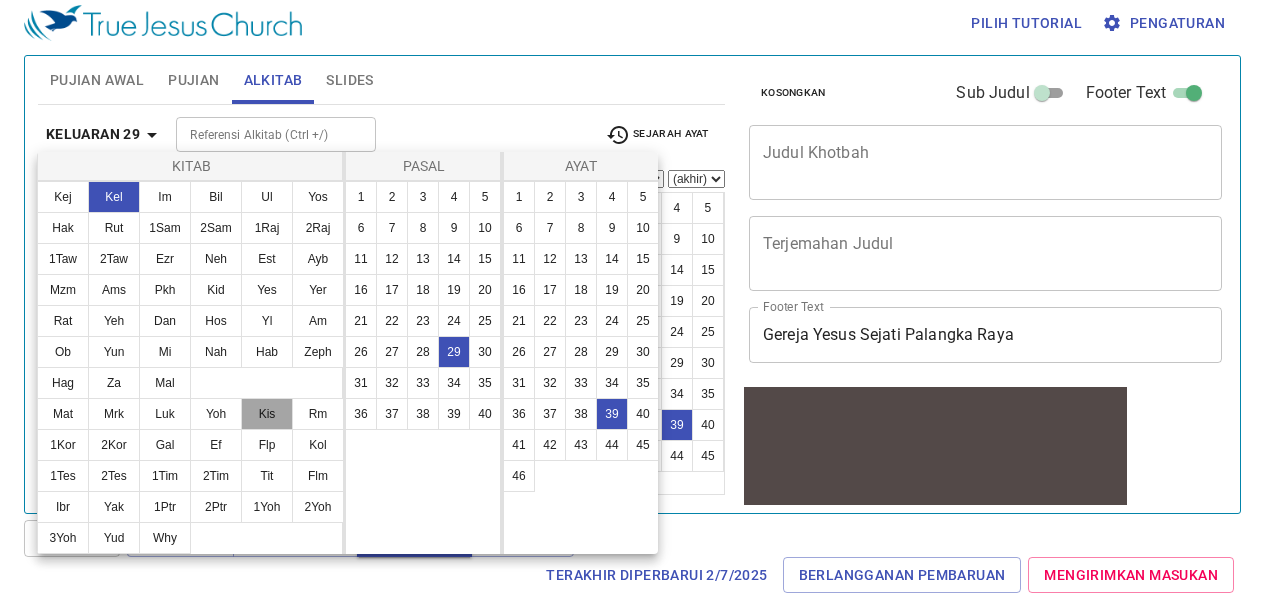click on "Kis" at bounding box center [267, 414] 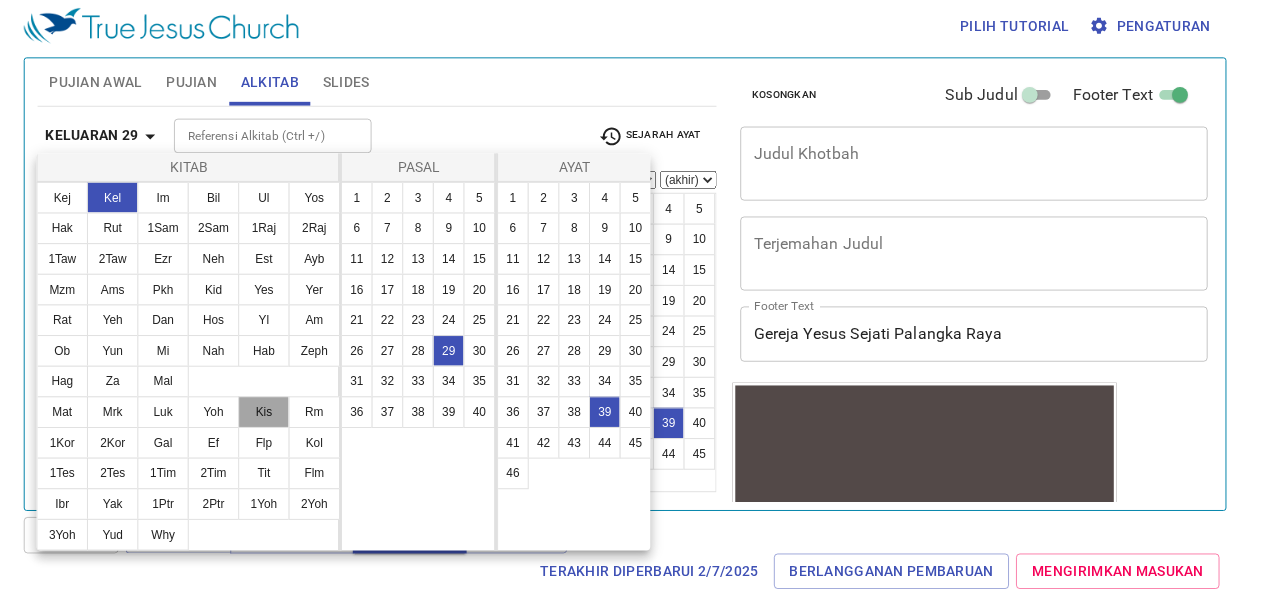 scroll, scrollTop: 0, scrollLeft: 0, axis: both 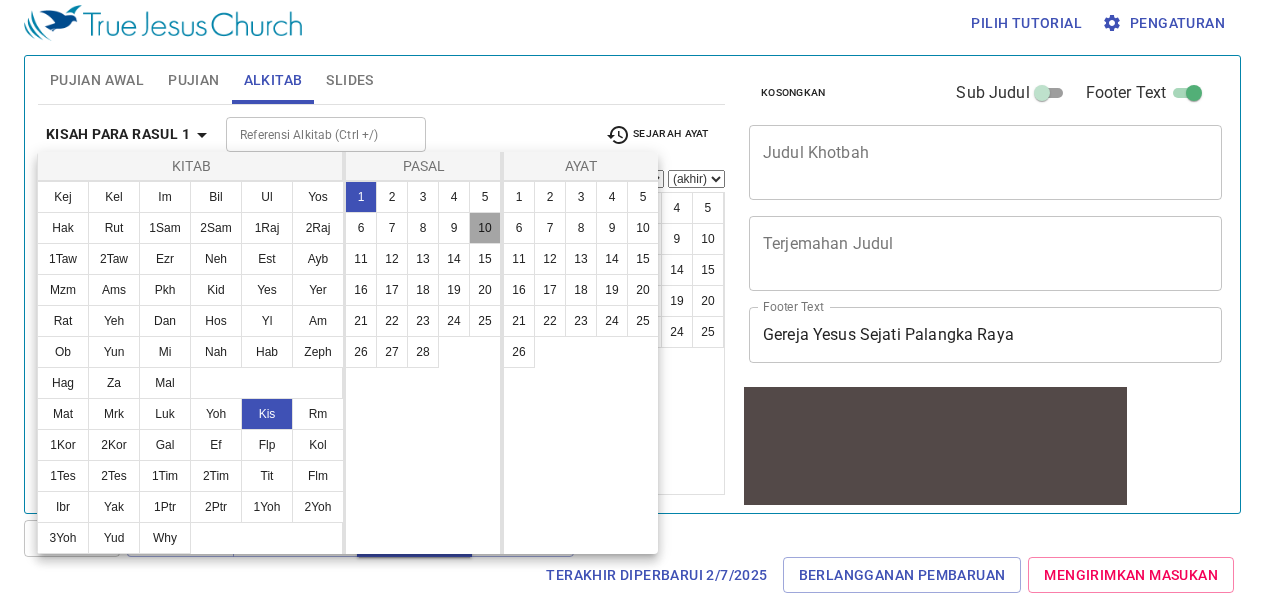 click on "10" at bounding box center (485, 228) 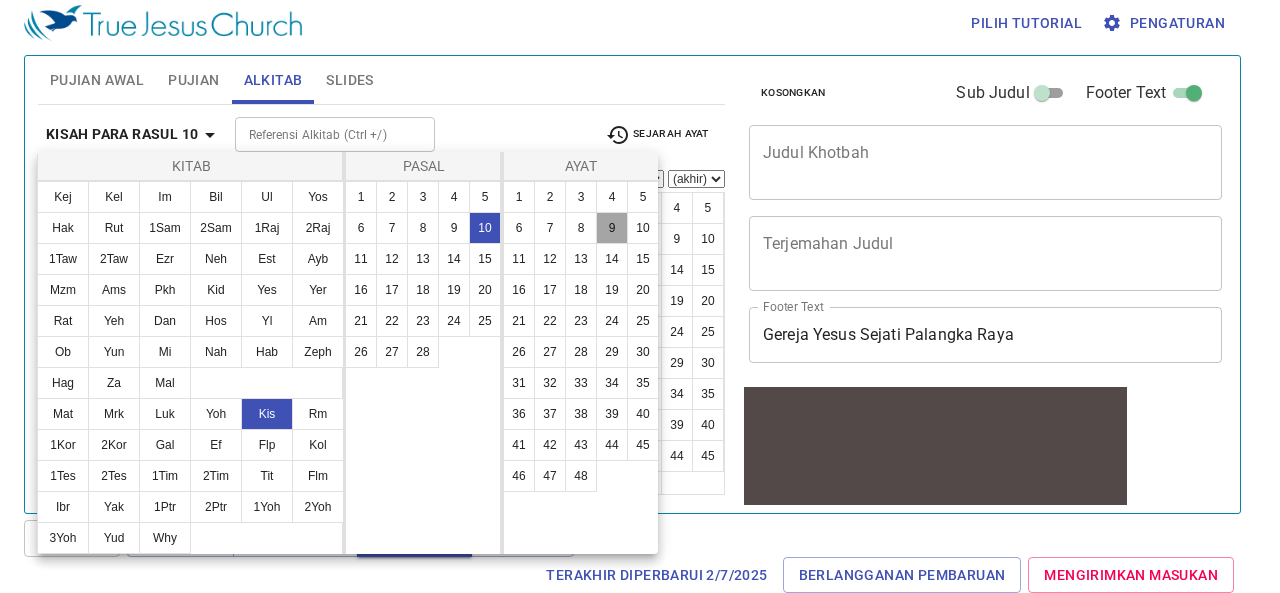 click on "9" at bounding box center (612, 228) 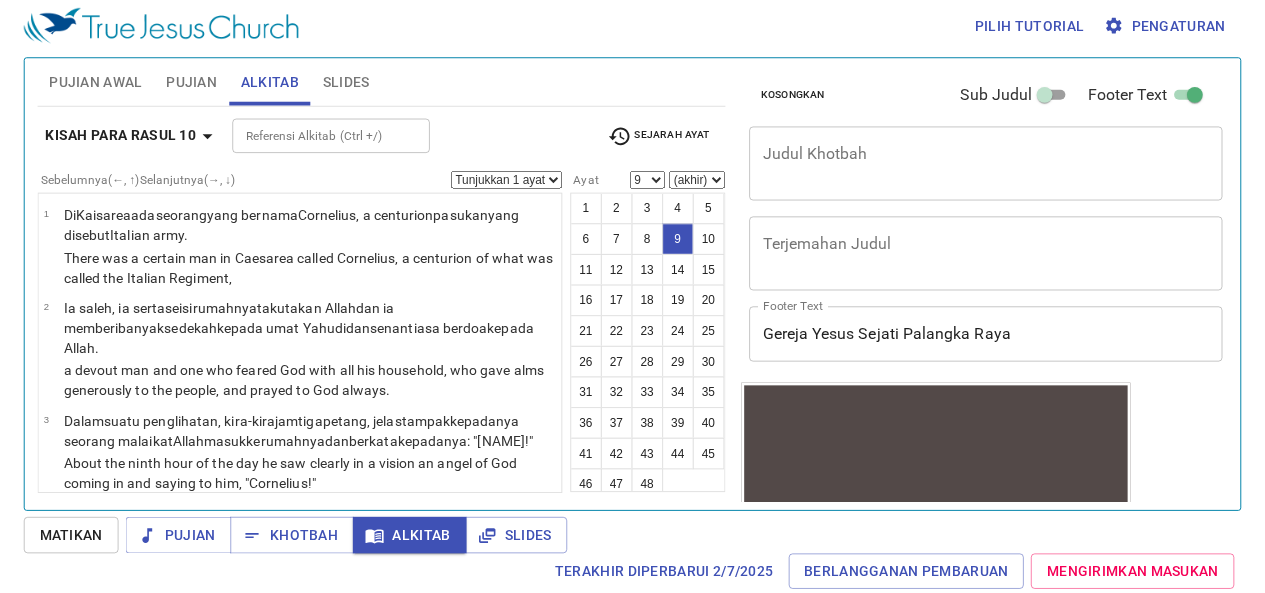 scroll, scrollTop: 725, scrollLeft: 0, axis: vertical 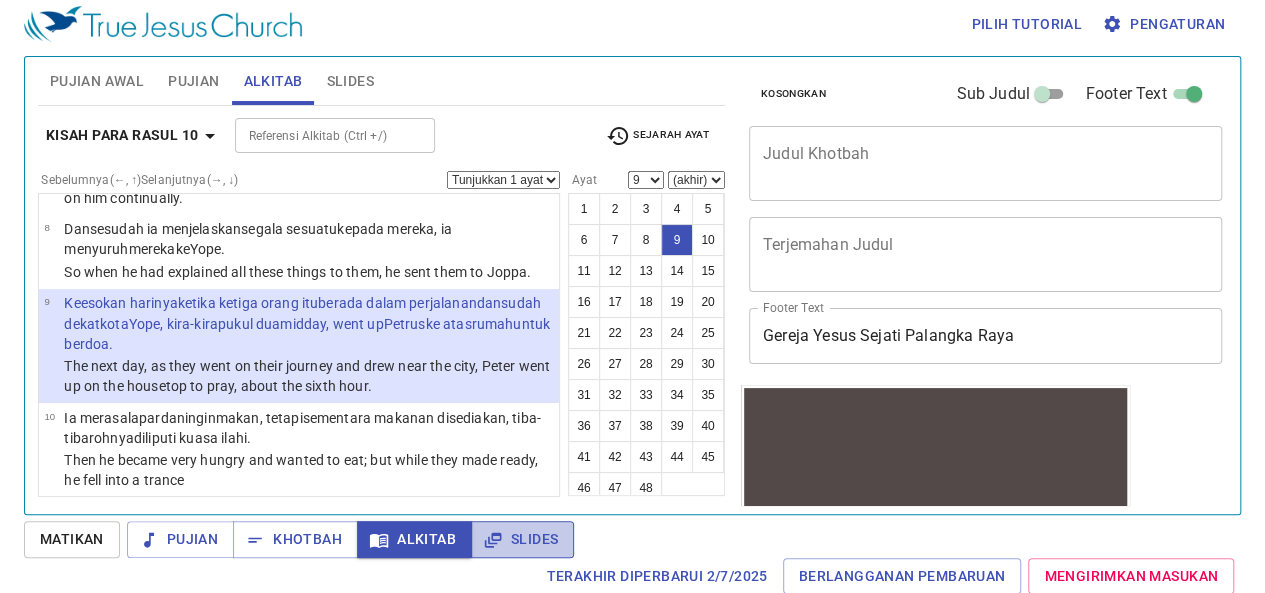 click on "Slides" at bounding box center [522, 539] 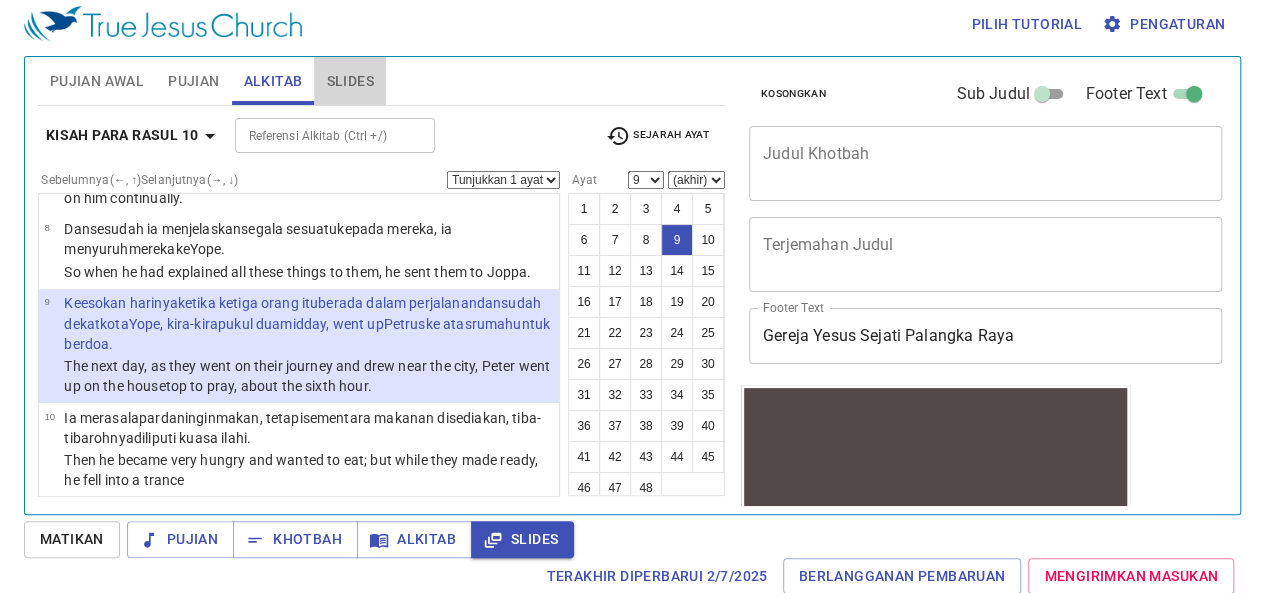 click on "Slides" at bounding box center (349, 81) 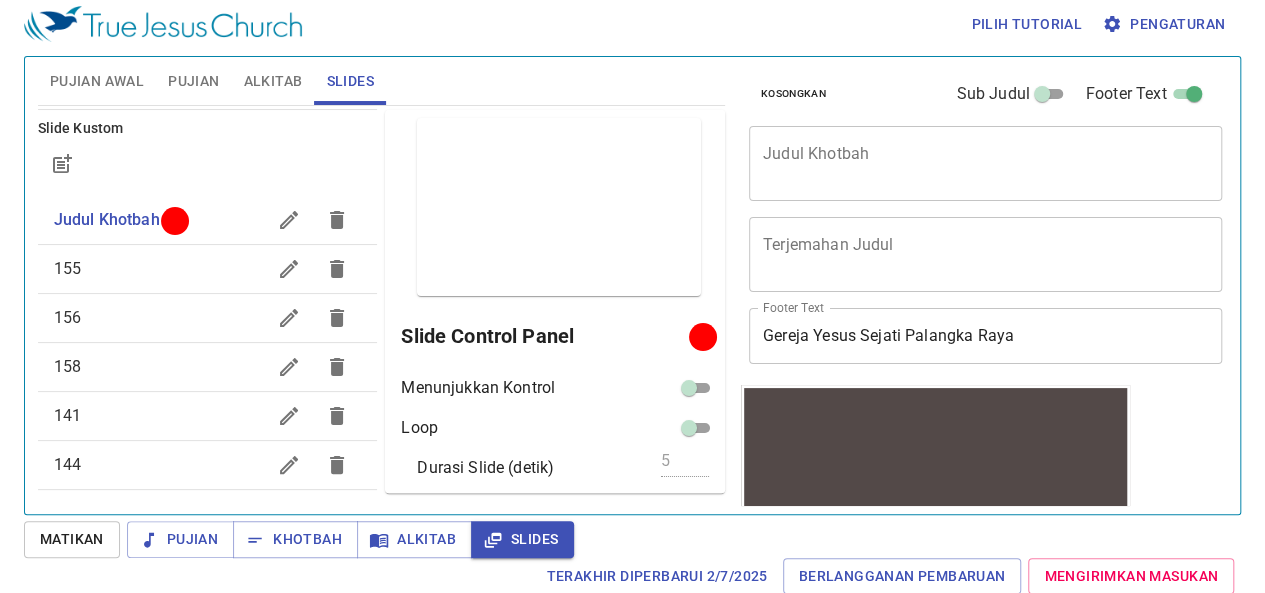 scroll, scrollTop: 270, scrollLeft: 0, axis: vertical 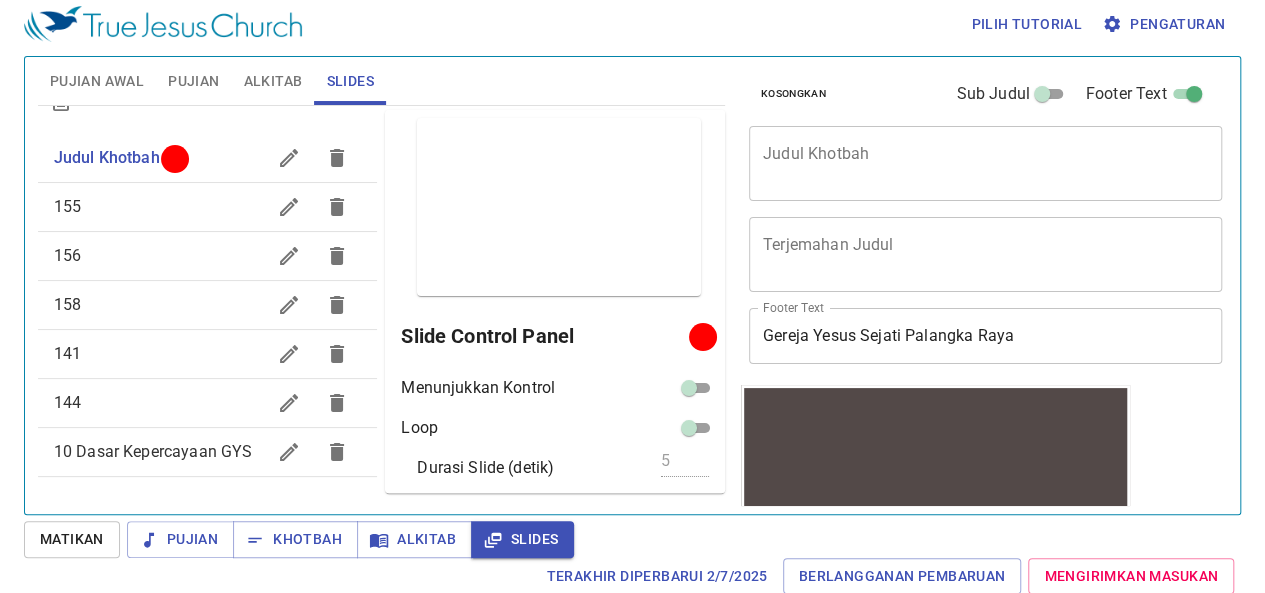 click on "144" at bounding box center [160, 403] 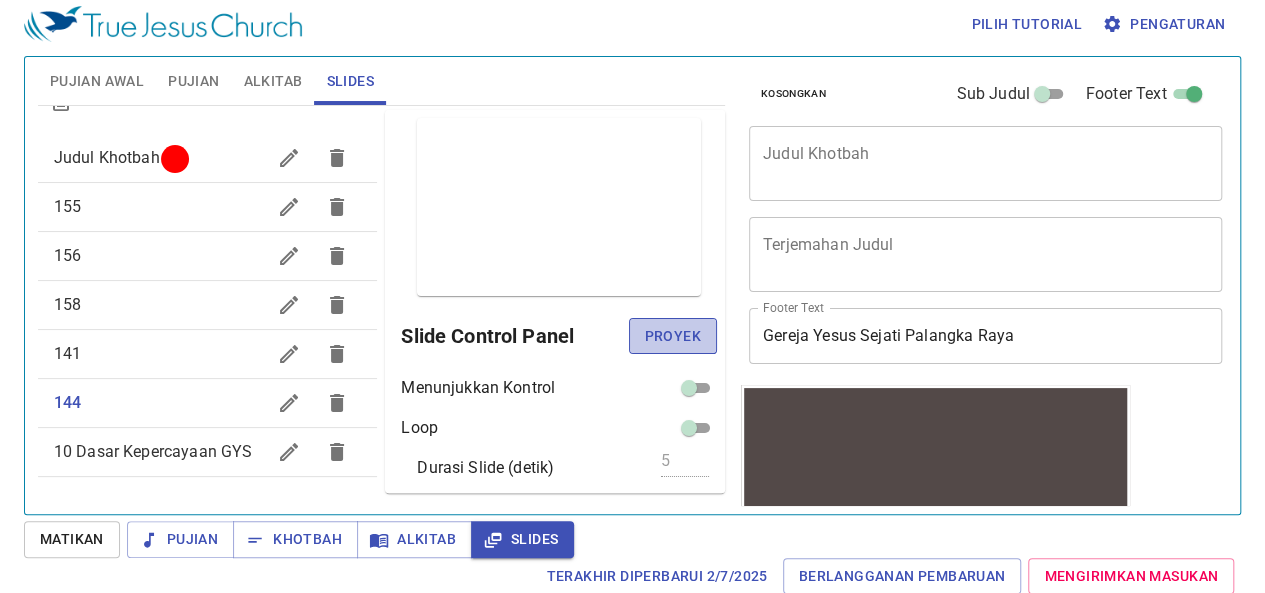 click on "Proyek" at bounding box center [673, 336] 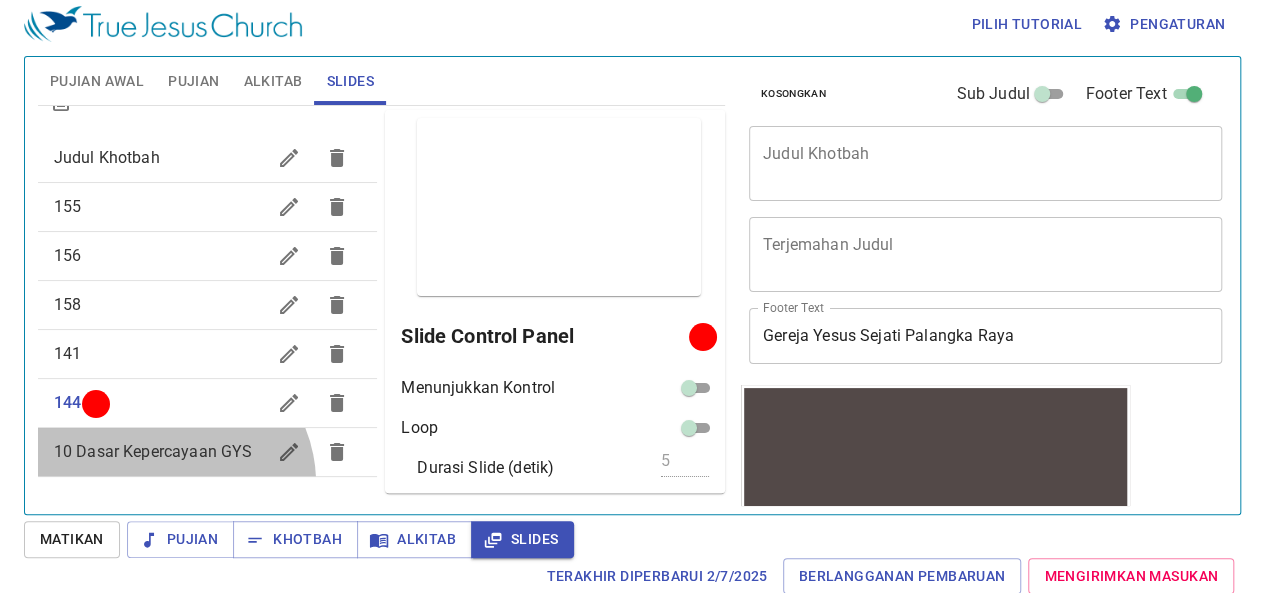 click on "10 Dasar Kepercayaan GYS" at bounding box center (153, 451) 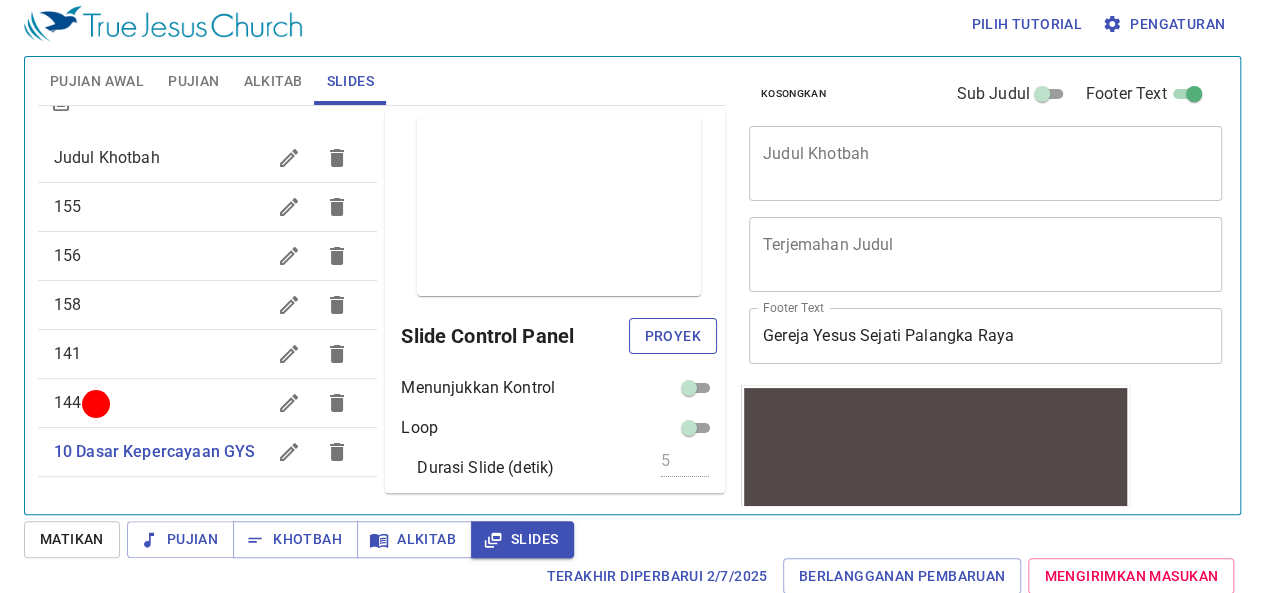 click on "Proyek" at bounding box center [673, 336] 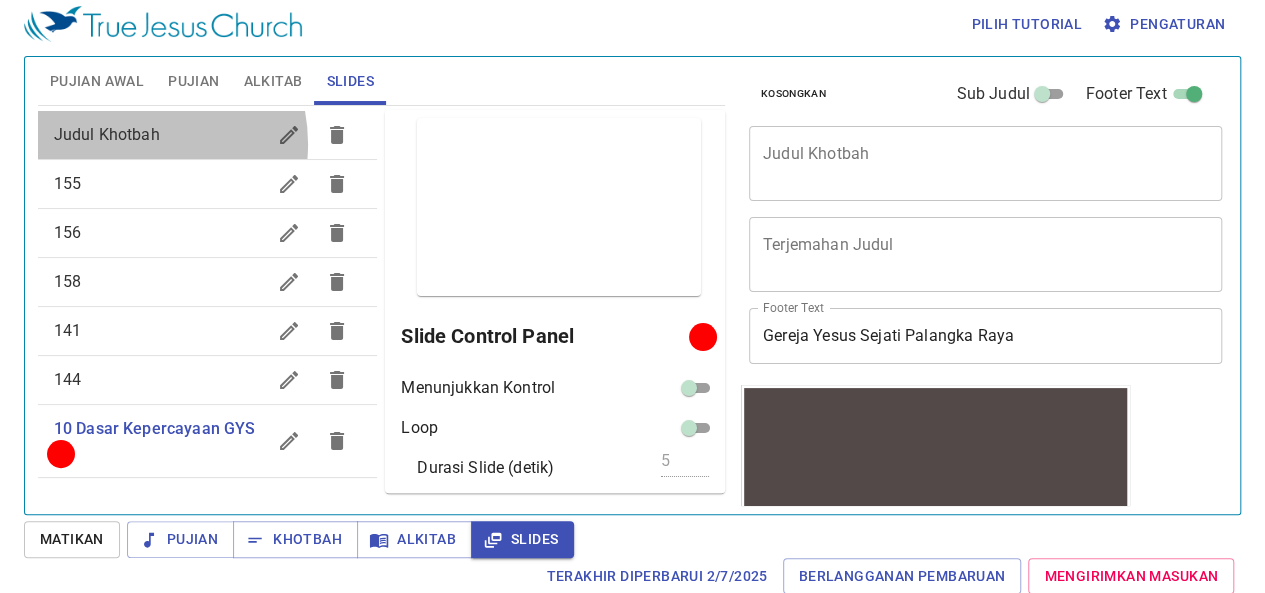 click on "Judul Khotbah" at bounding box center [160, 135] 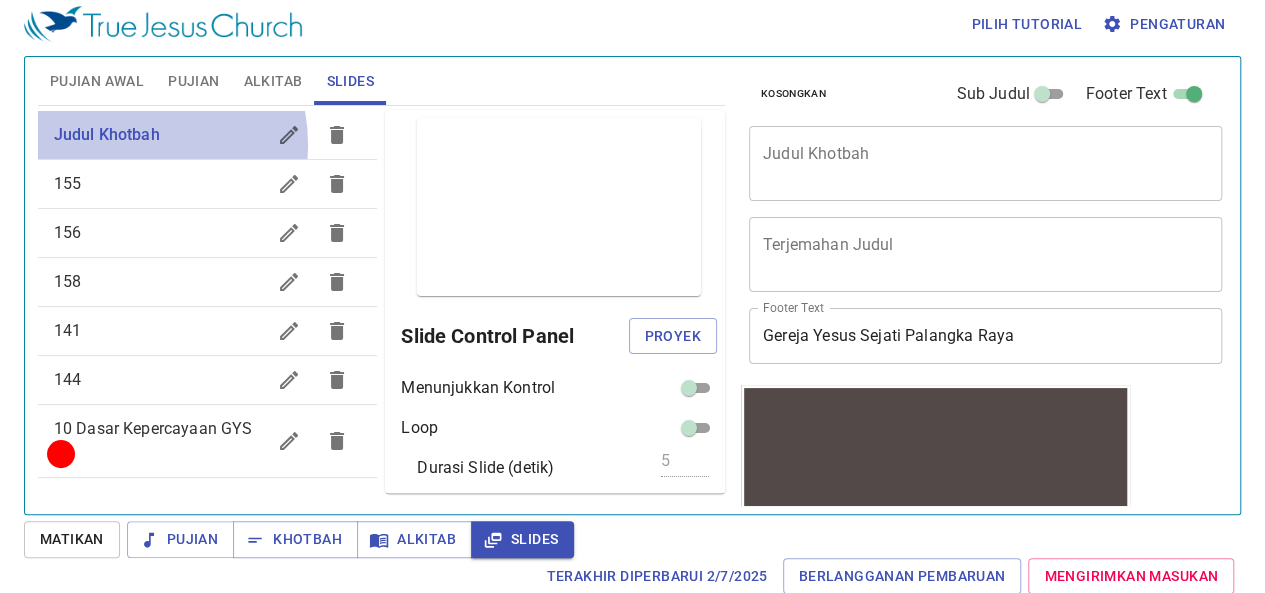 click on "Judul Khotbah" at bounding box center (160, 135) 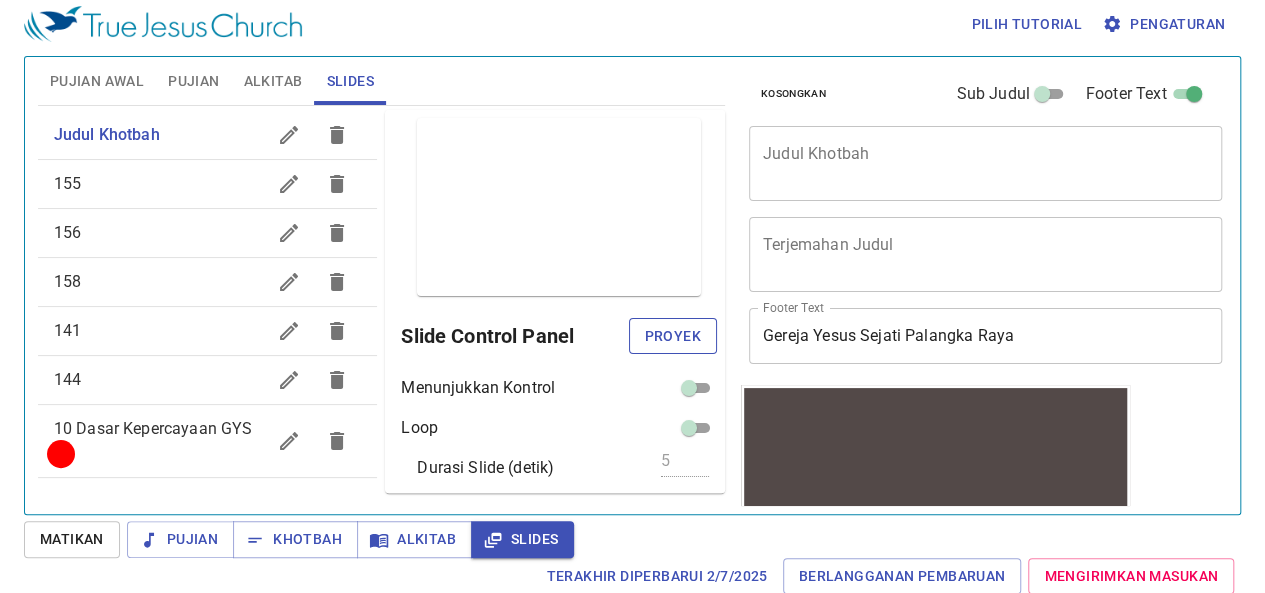 click on "Proyek" at bounding box center [673, 336] 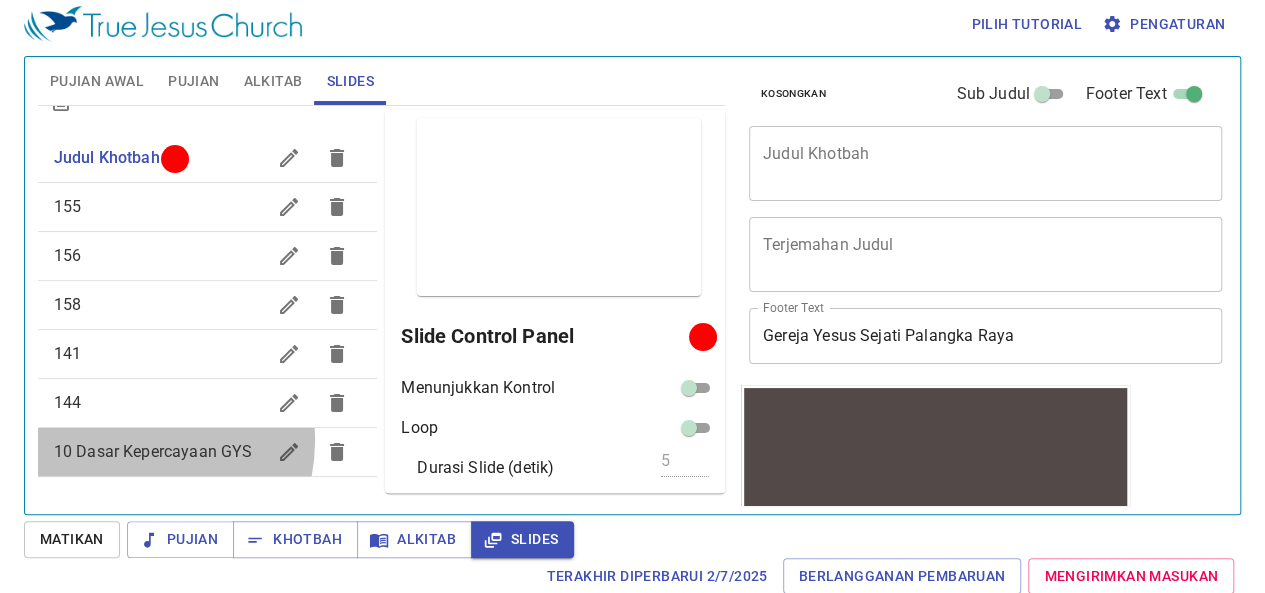 click on "10 Dasar Kepercayaan GYS" at bounding box center (160, 452) 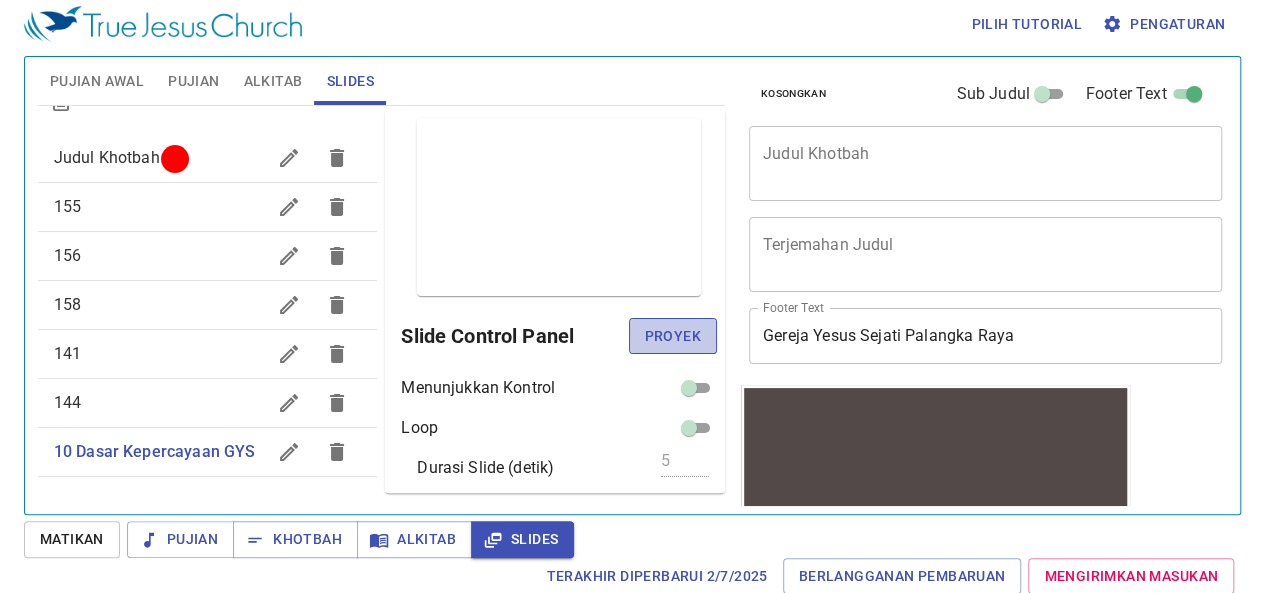 click on "Proyek" at bounding box center (673, 336) 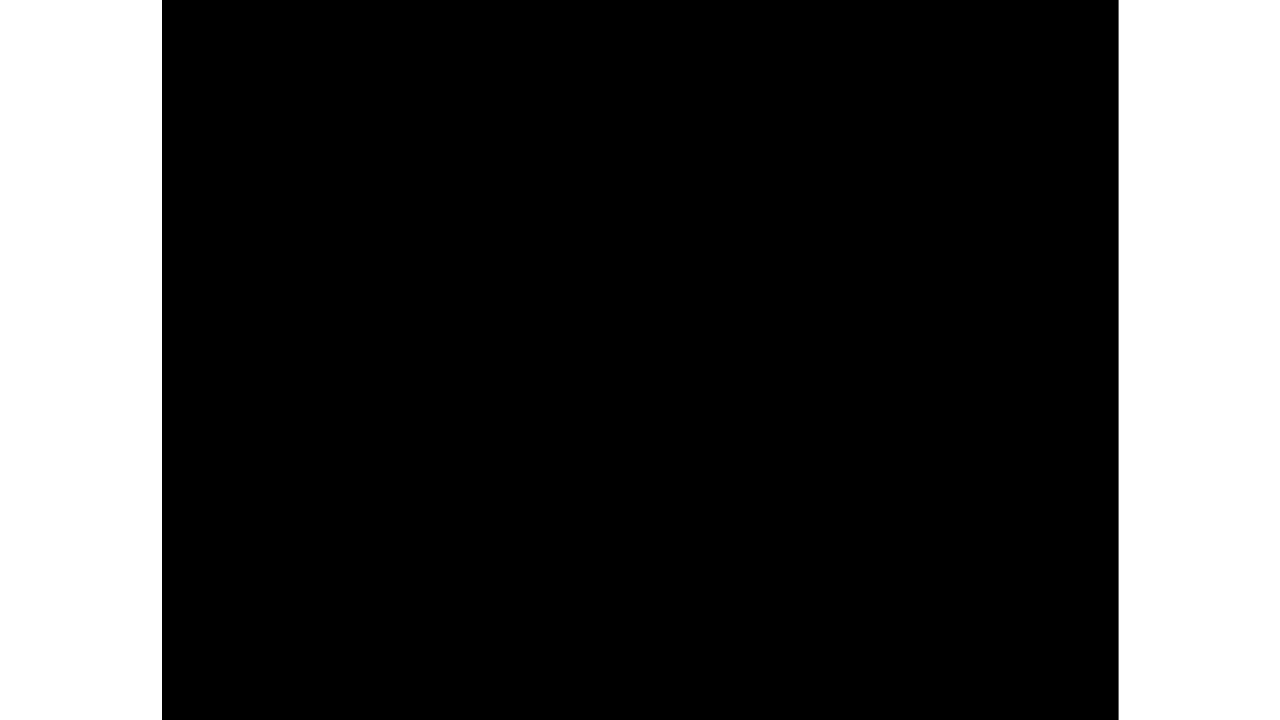 scroll, scrollTop: 0, scrollLeft: 0, axis: both 